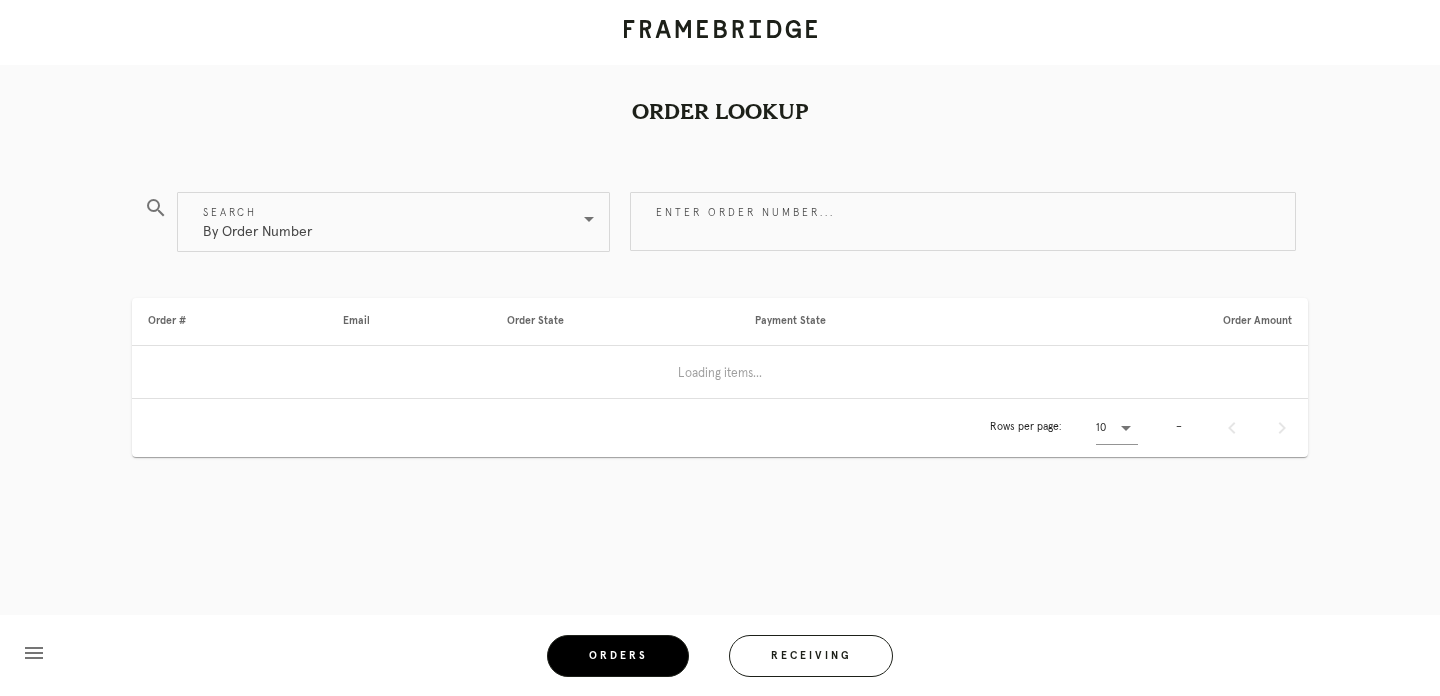 scroll, scrollTop: 0, scrollLeft: 0, axis: both 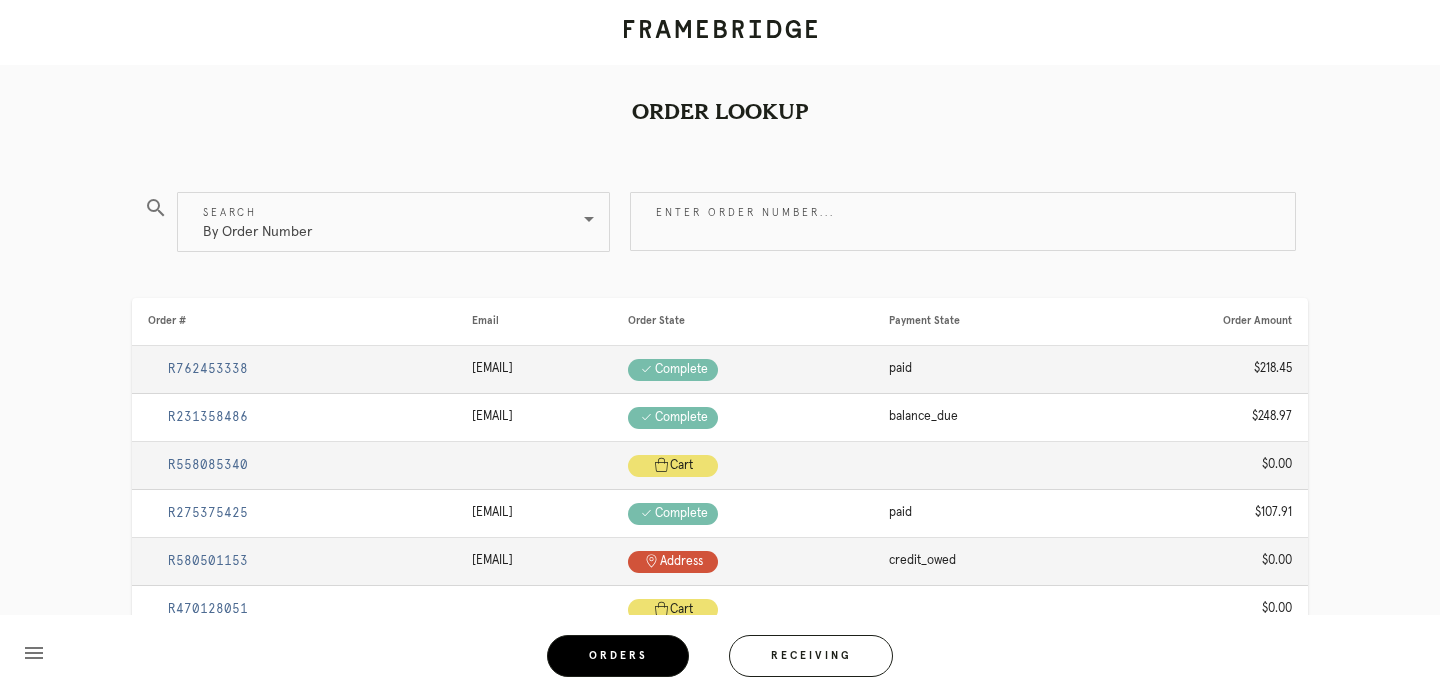 click on "Enter order number..." at bounding box center [963, 221] 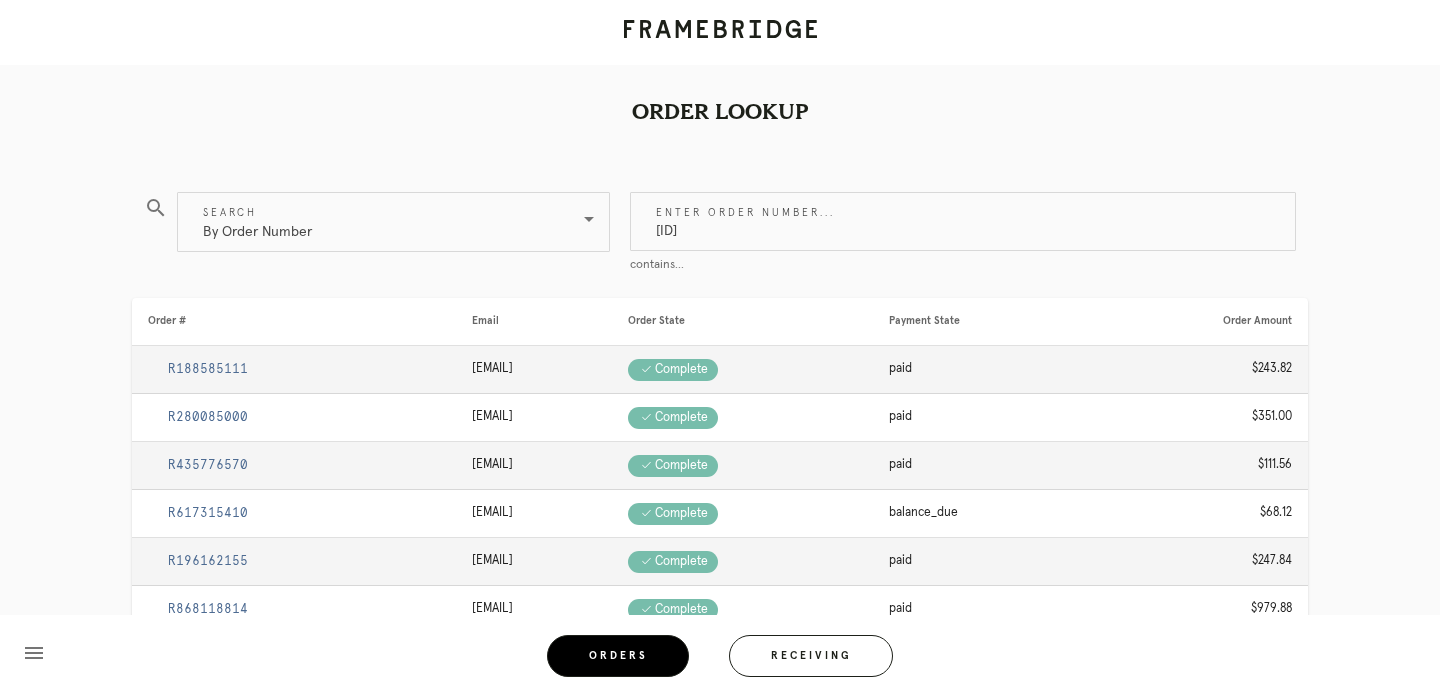 type on "m761733788" 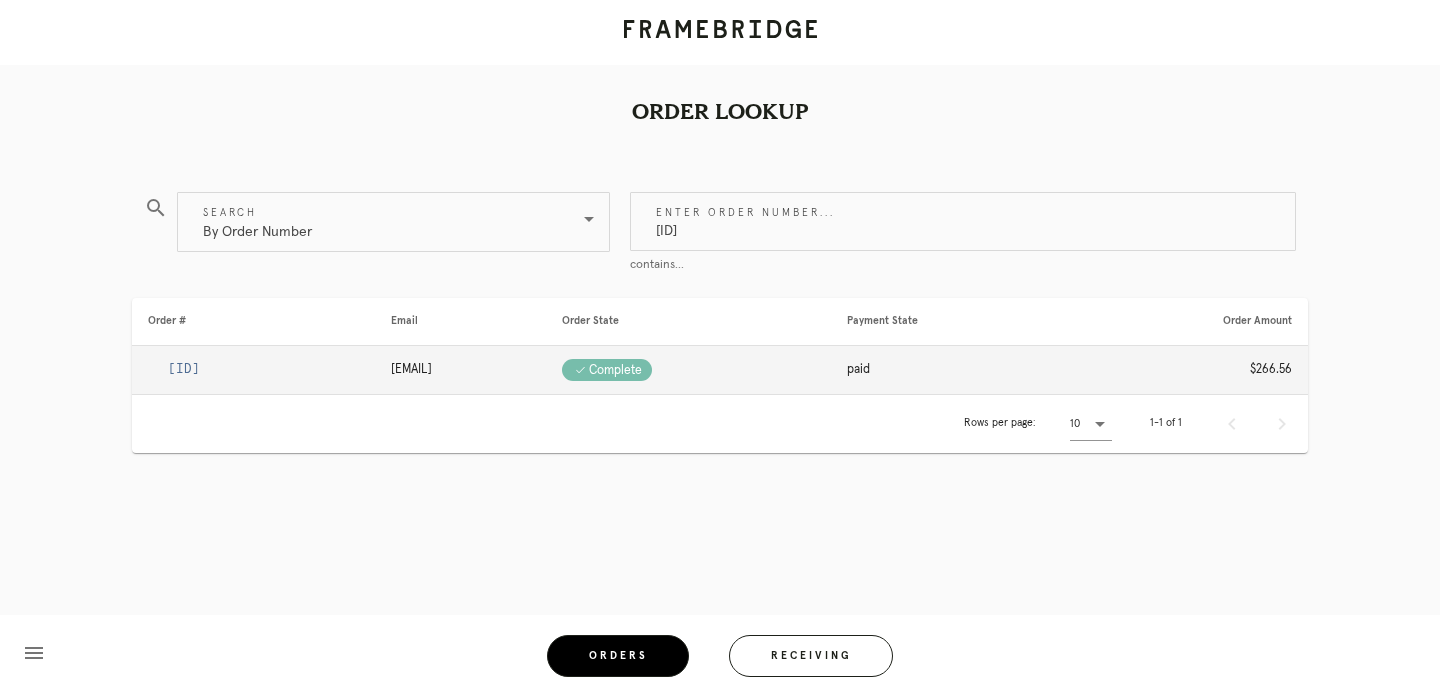 click on "R762747185" at bounding box center (184, 369) 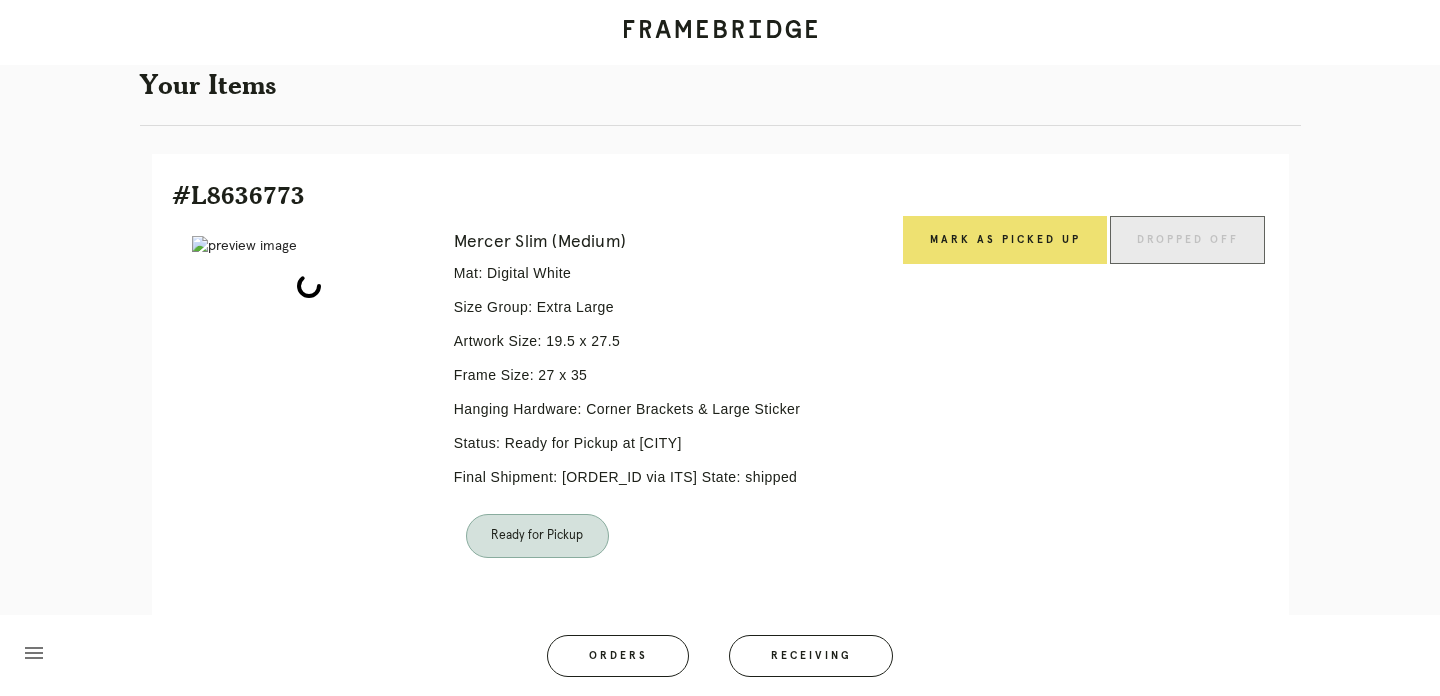 scroll, scrollTop: 380, scrollLeft: 0, axis: vertical 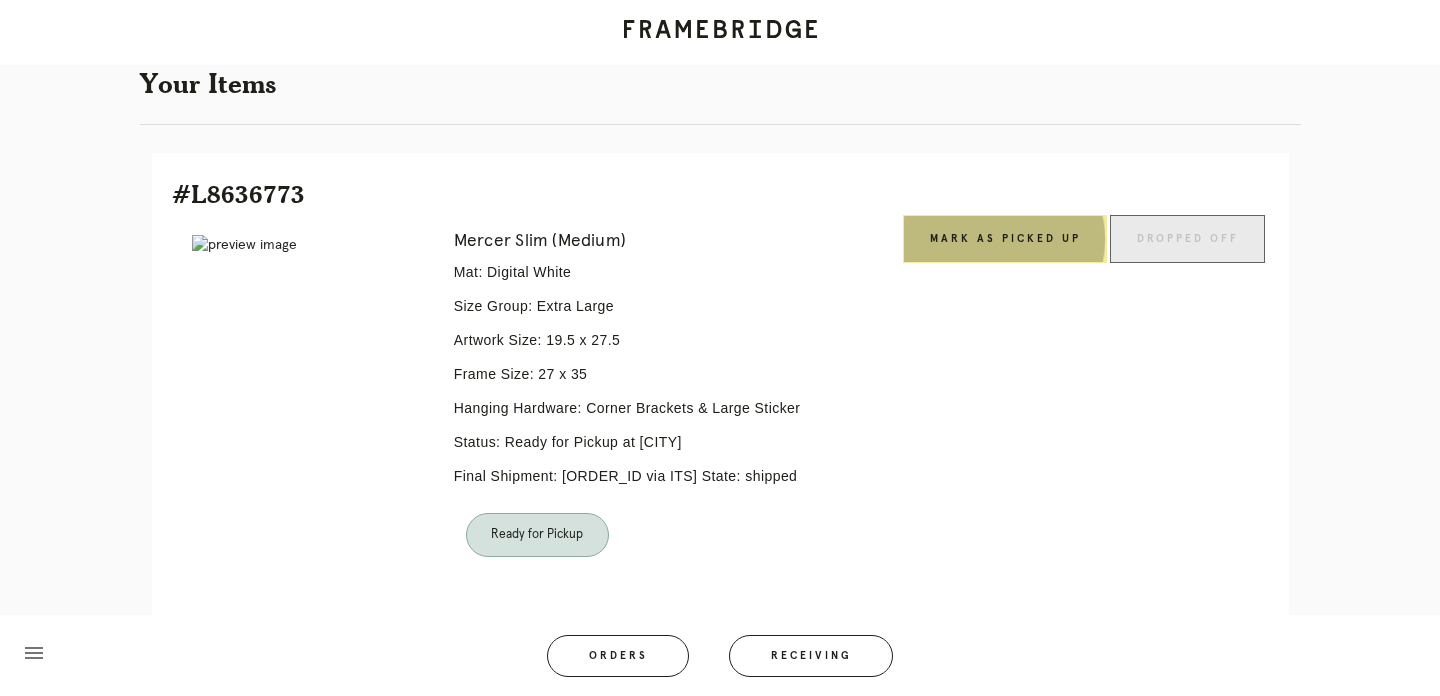 click on "Mark as Picked Up" at bounding box center [1005, 239] 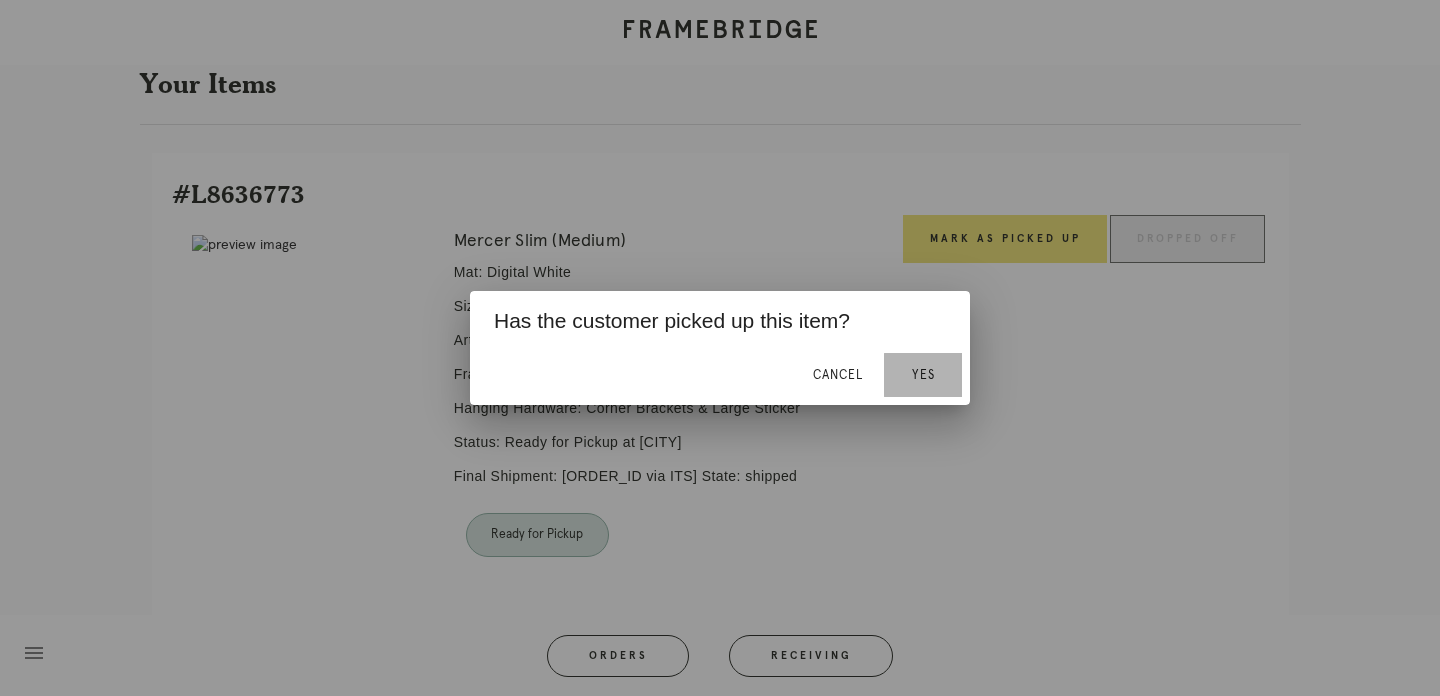 click on "Yes" at bounding box center (923, 375) 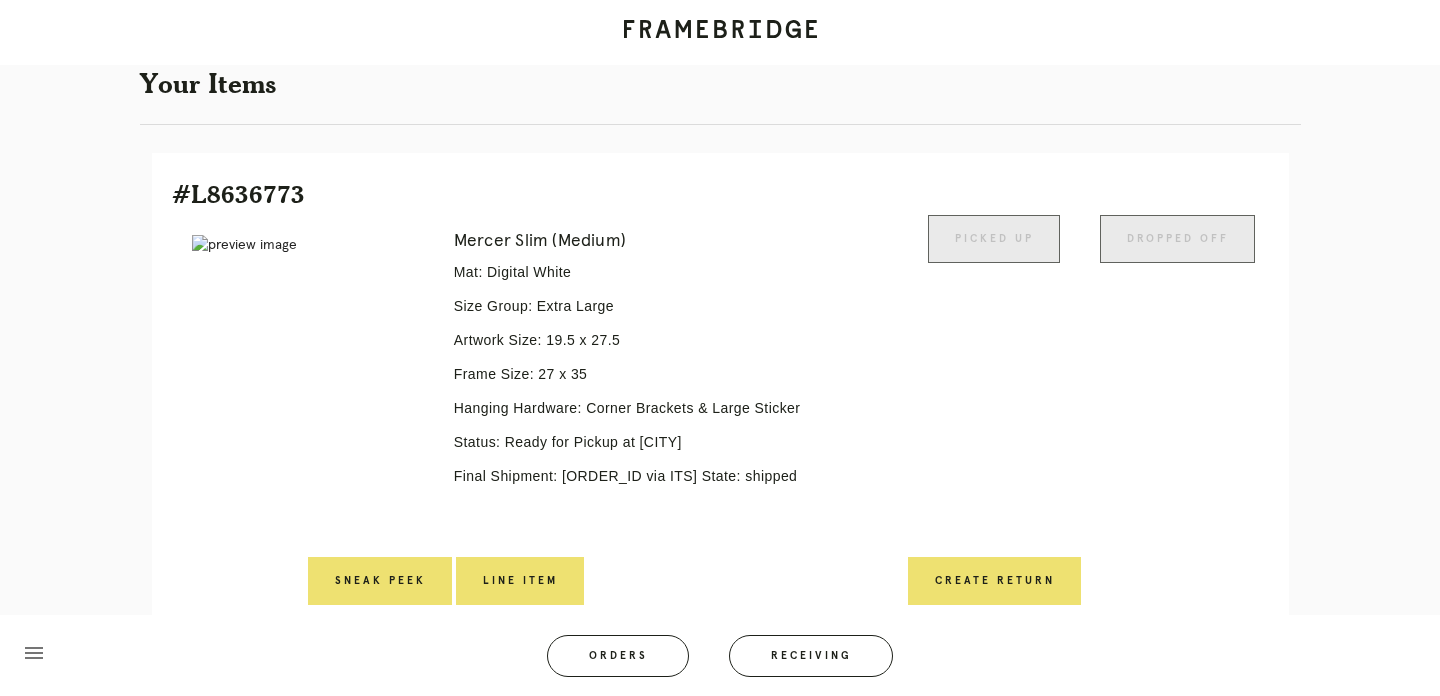 scroll, scrollTop: 435, scrollLeft: 0, axis: vertical 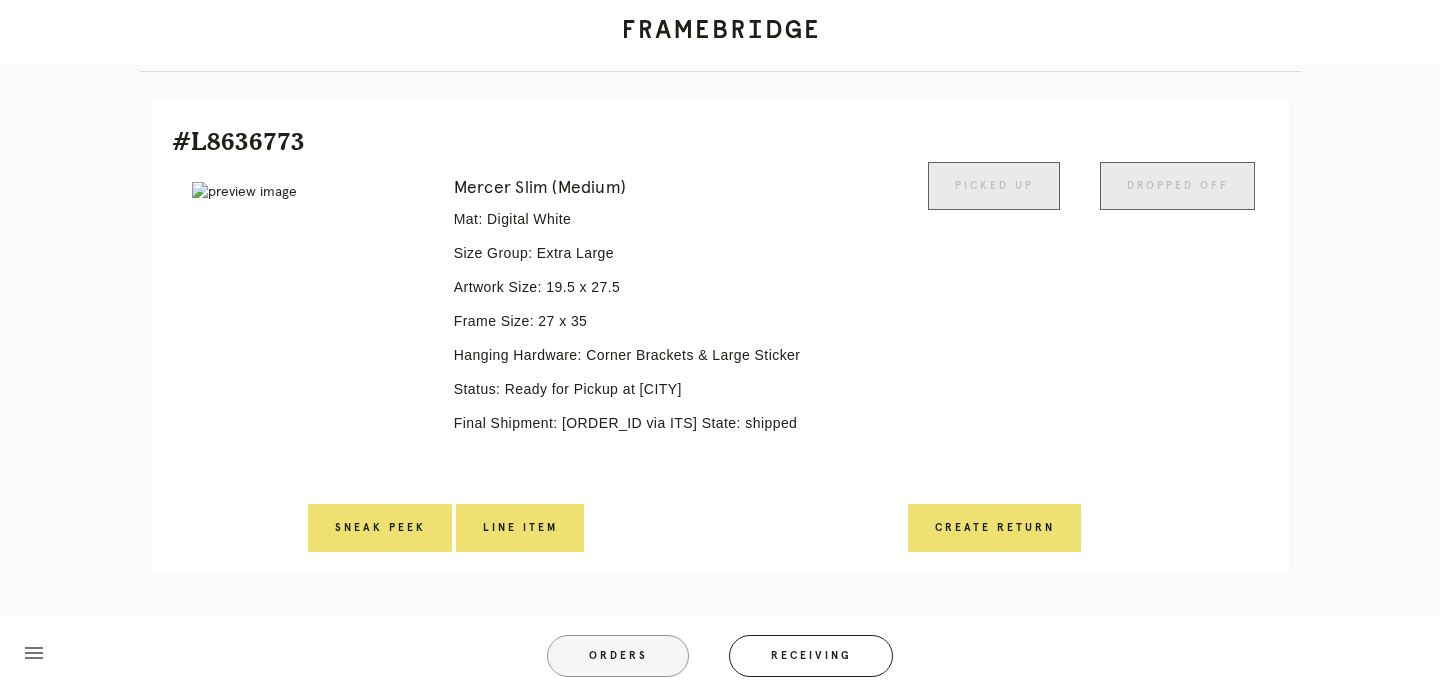 click on "Orders" at bounding box center [618, 656] 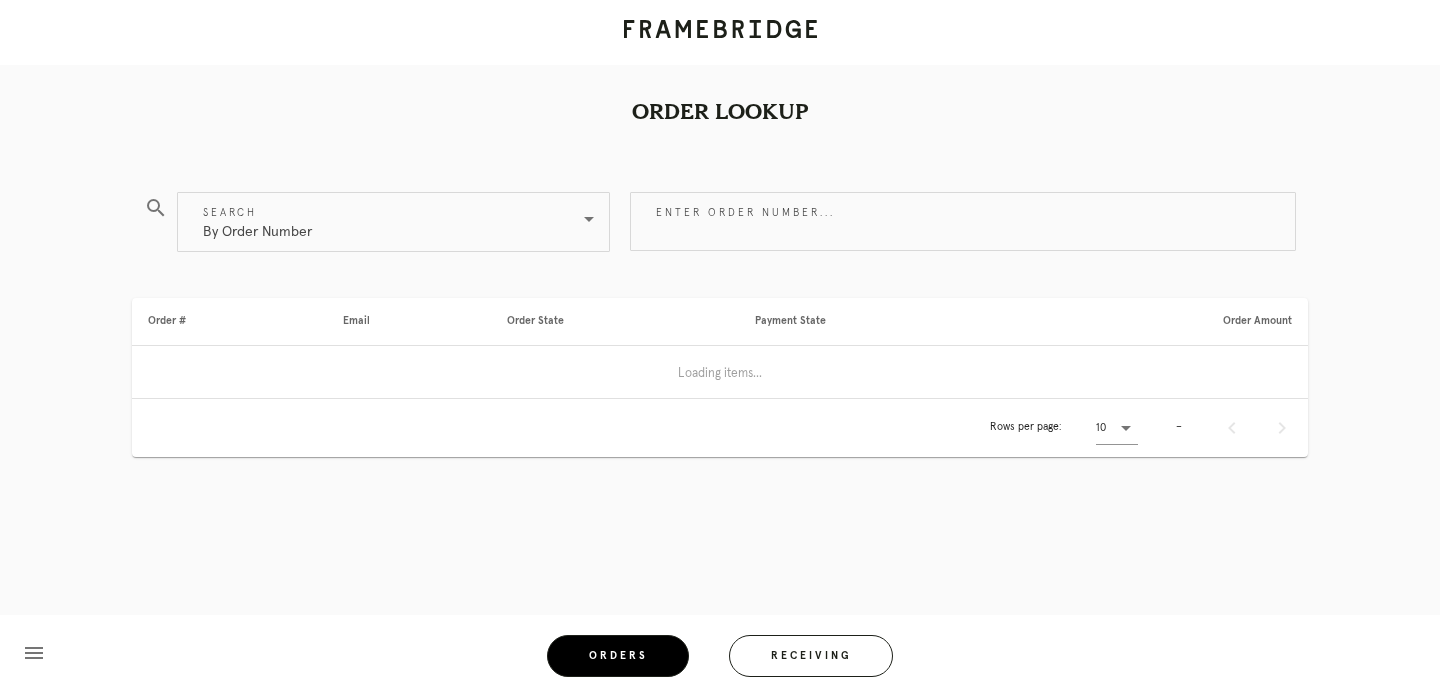 scroll, scrollTop: 0, scrollLeft: 0, axis: both 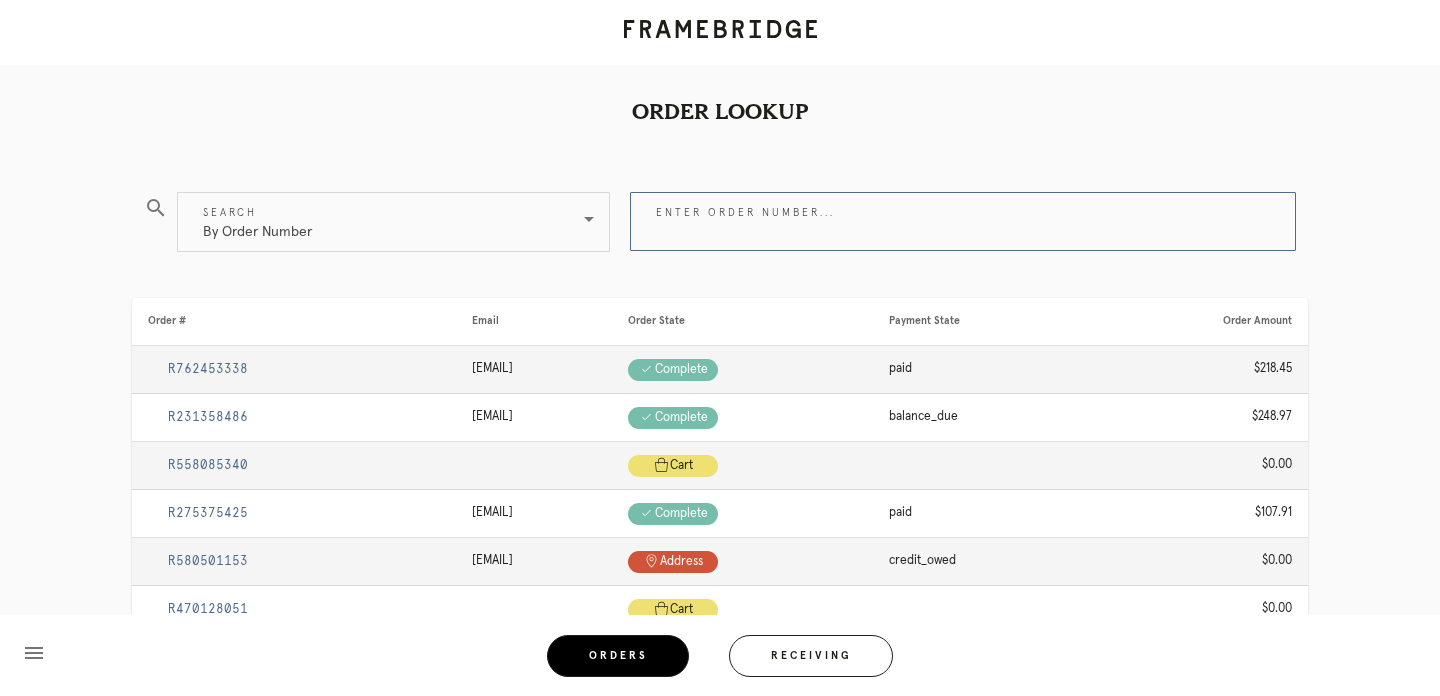 click on "Enter order number..." at bounding box center (963, 221) 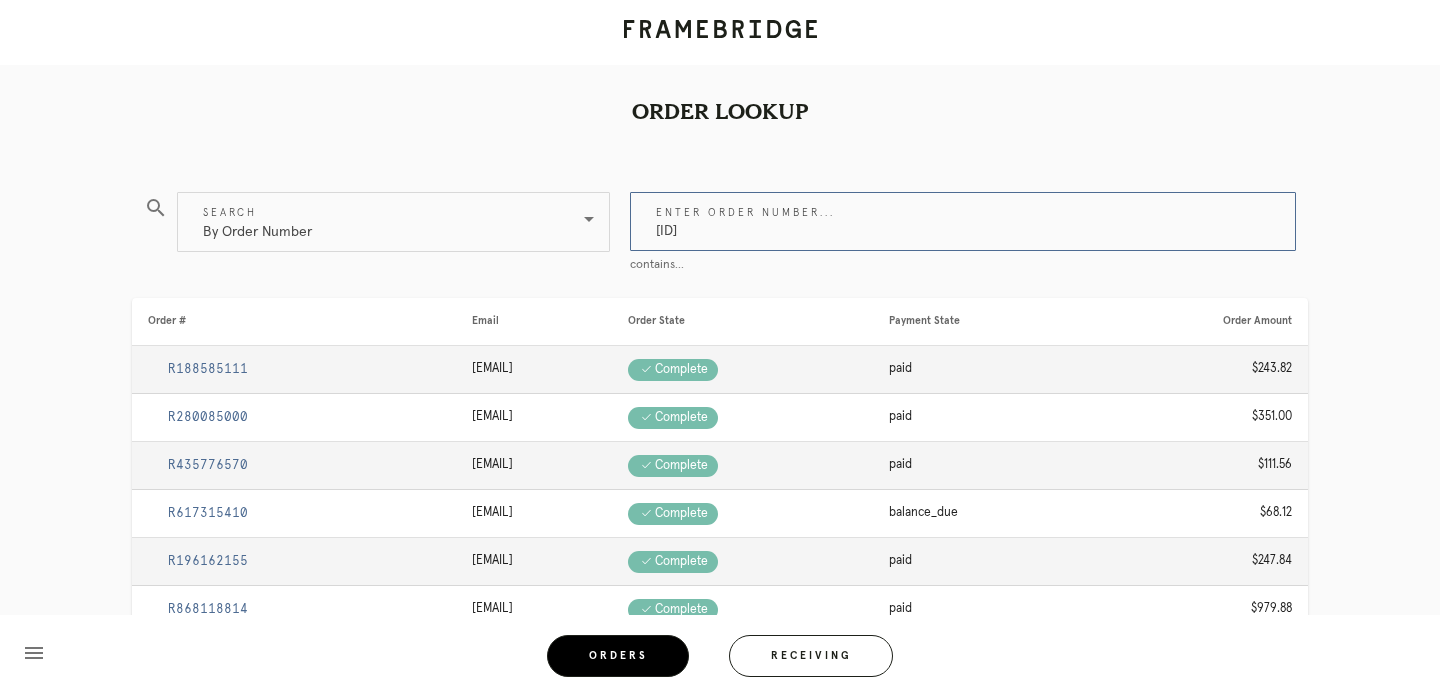 type on "m761730830" 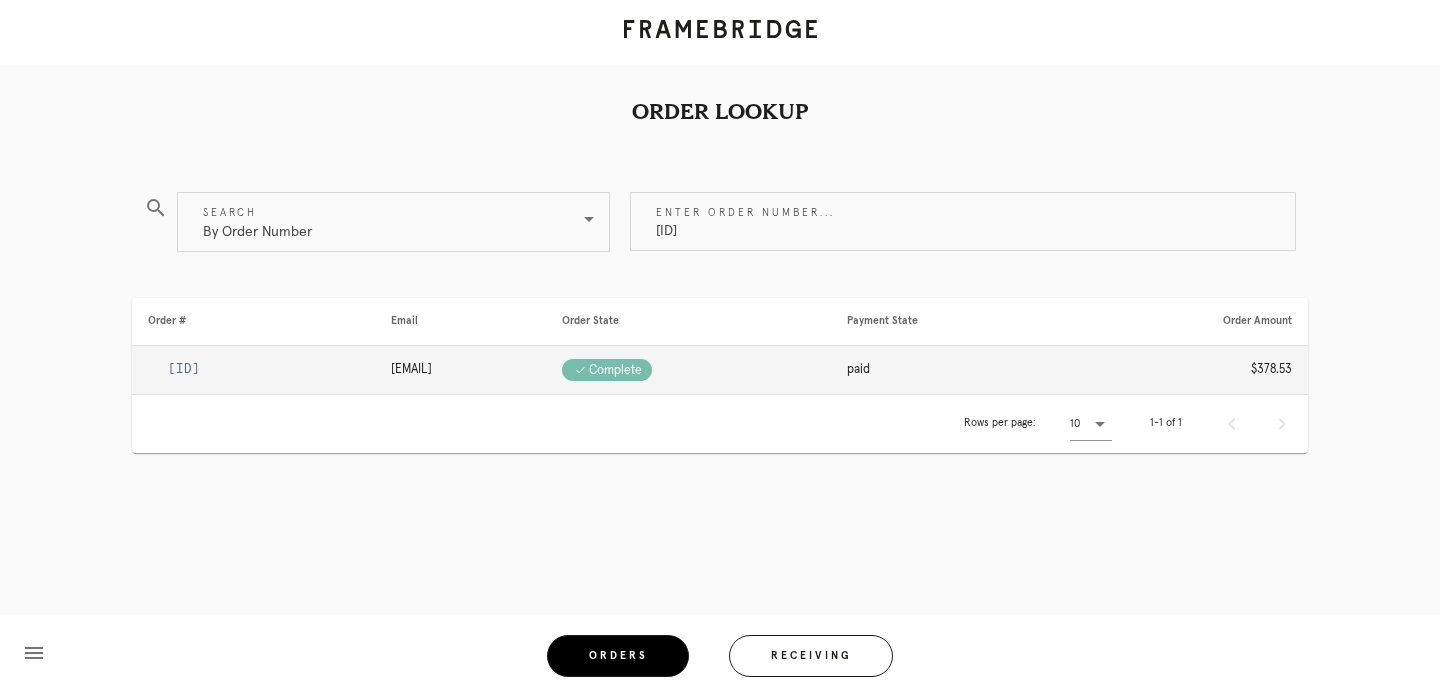 click on "R281847474" at bounding box center (184, 369) 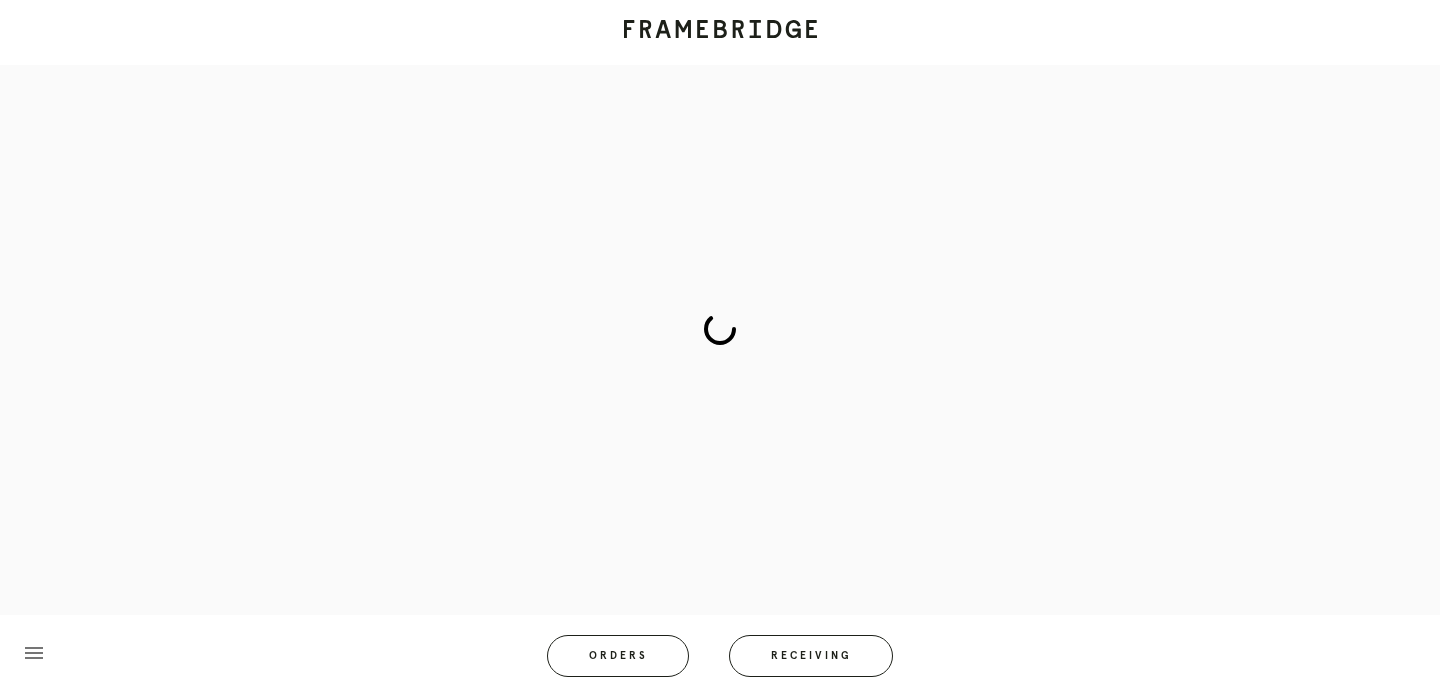 click at bounding box center (720, 329) 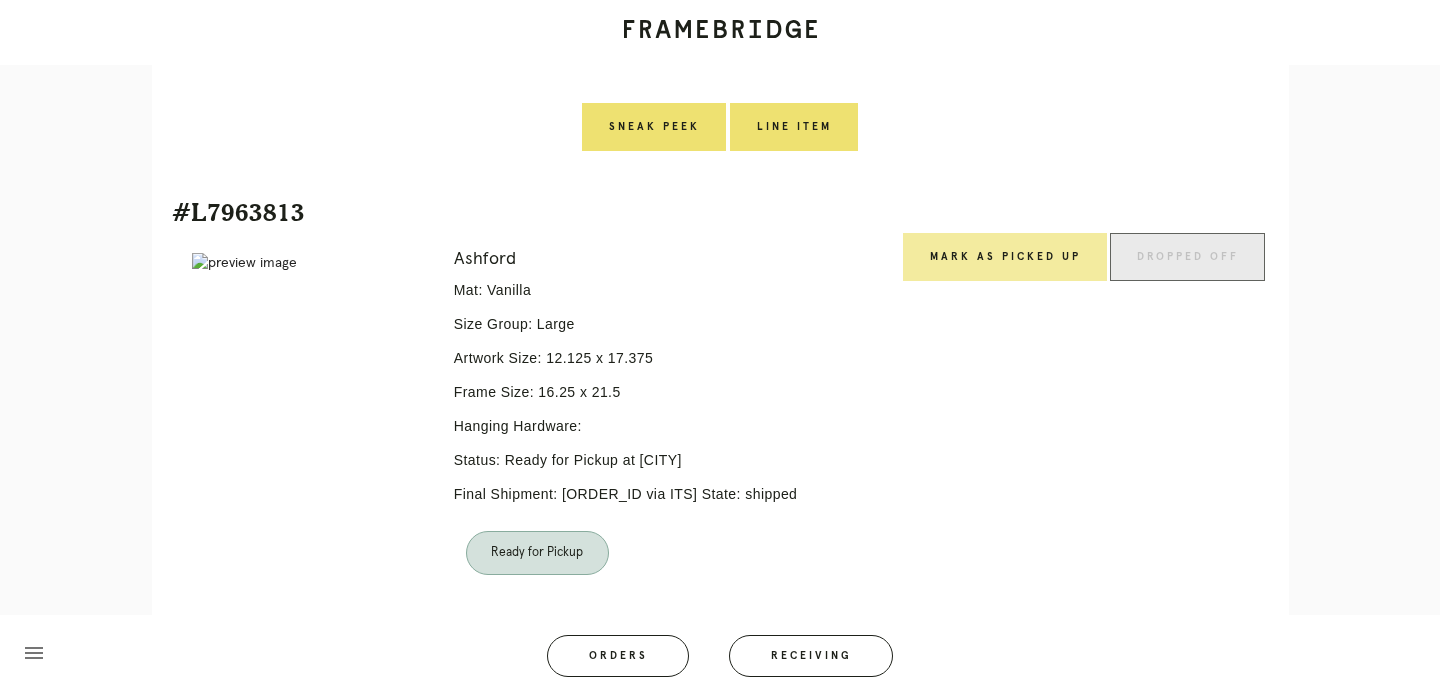 scroll, scrollTop: 1323, scrollLeft: 0, axis: vertical 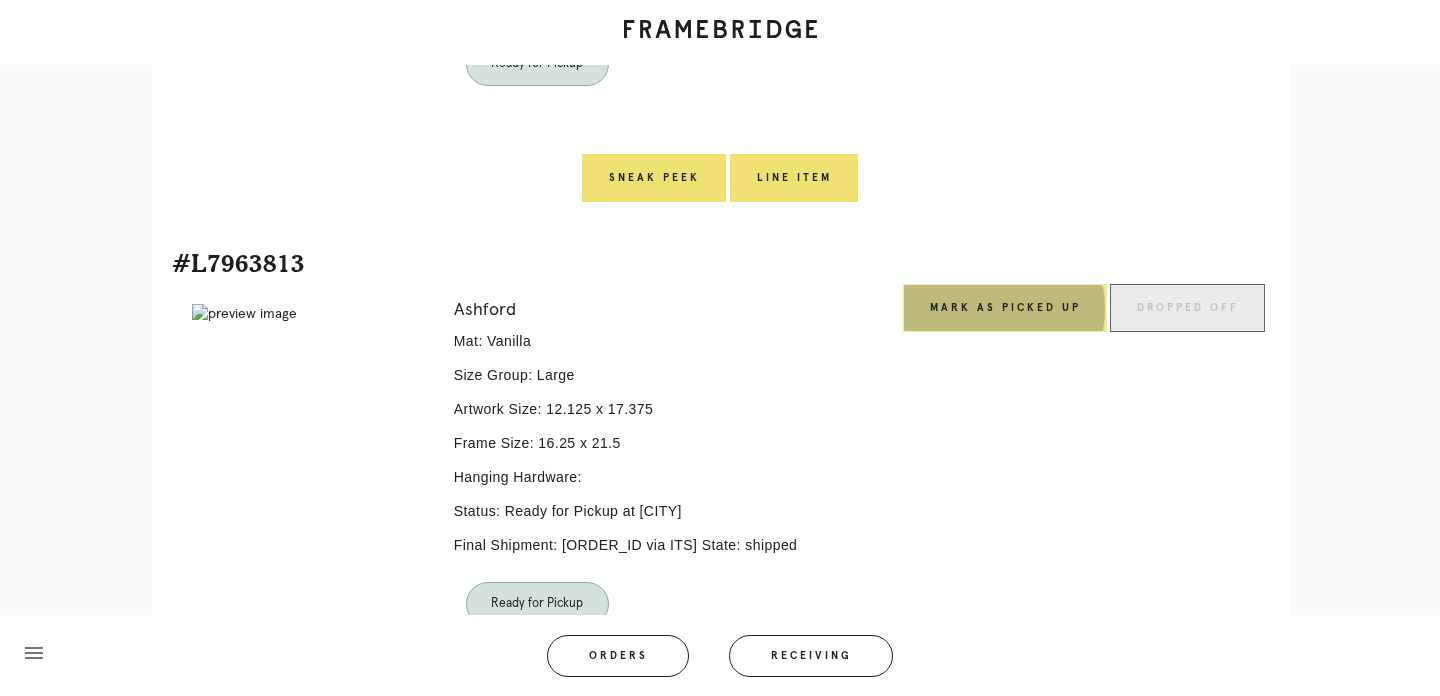 click on "Mark as Picked Up" at bounding box center (1005, 308) 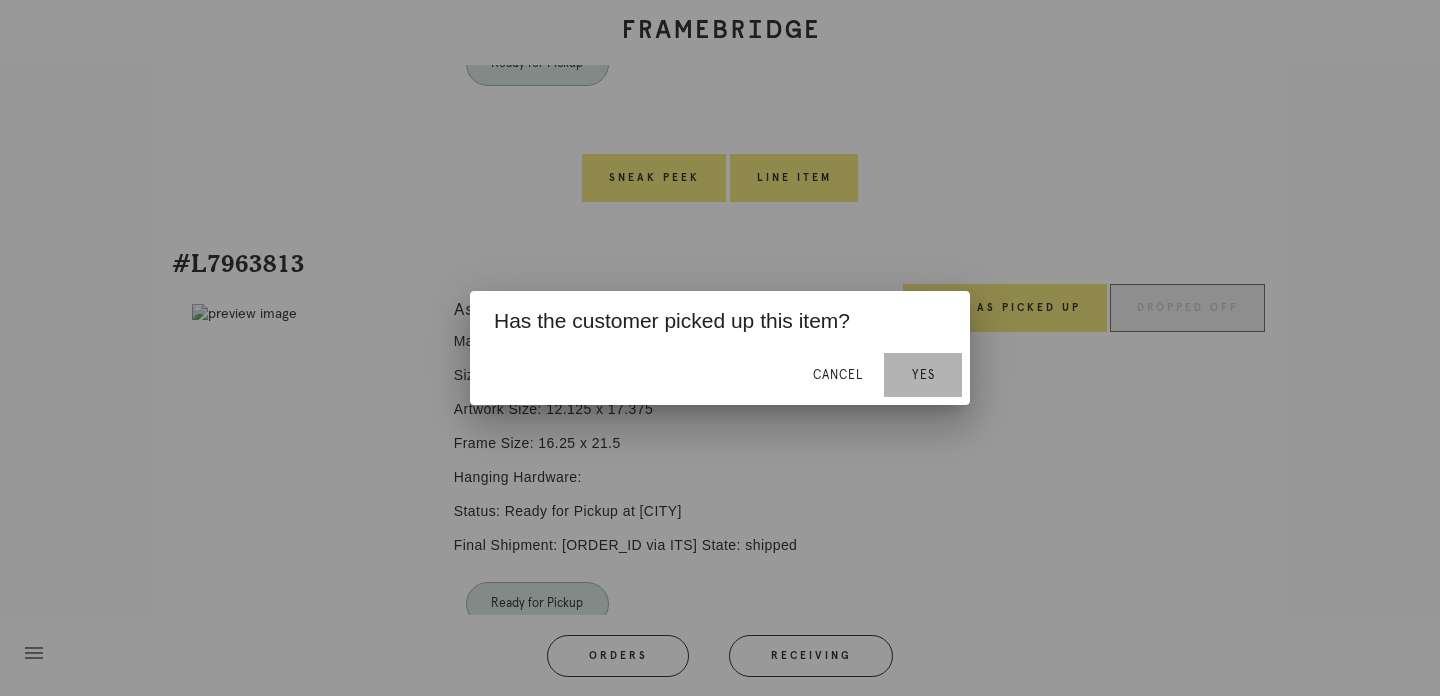 click on "Yes" at bounding box center [923, 375] 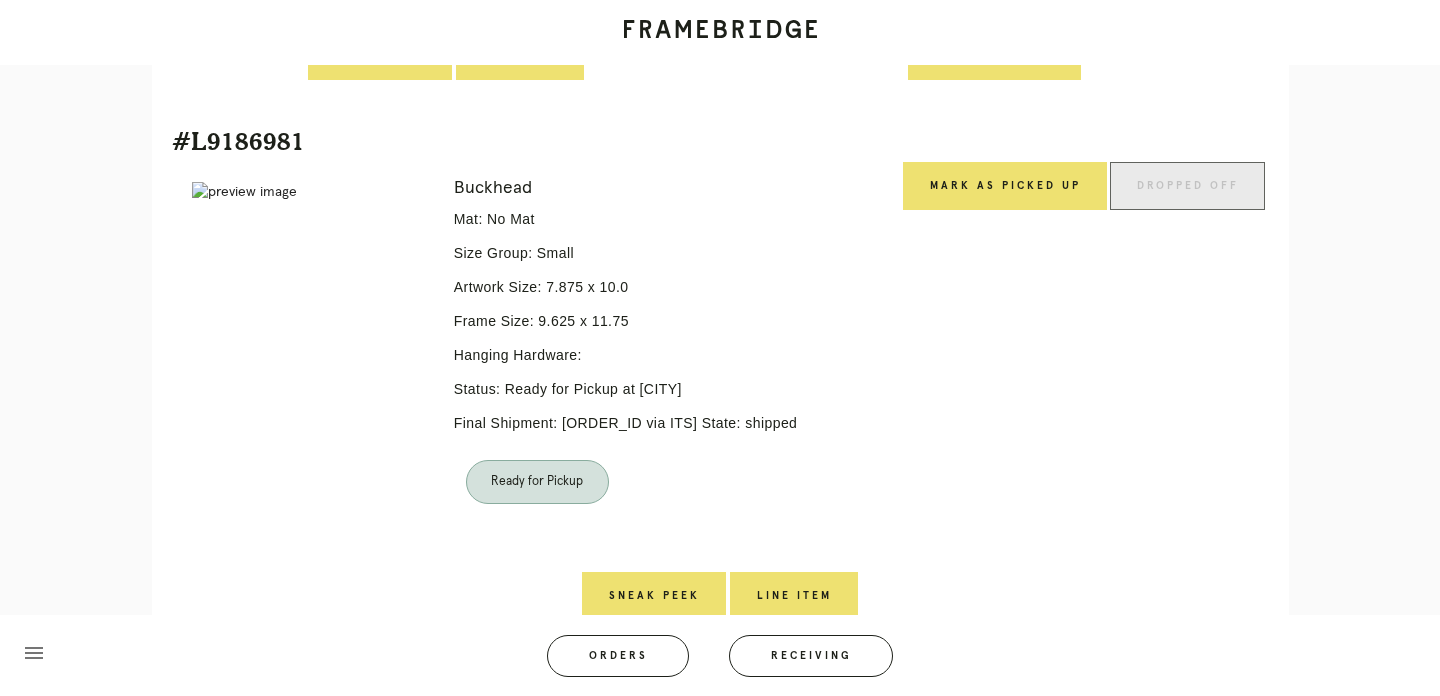 scroll, scrollTop: 796, scrollLeft: 0, axis: vertical 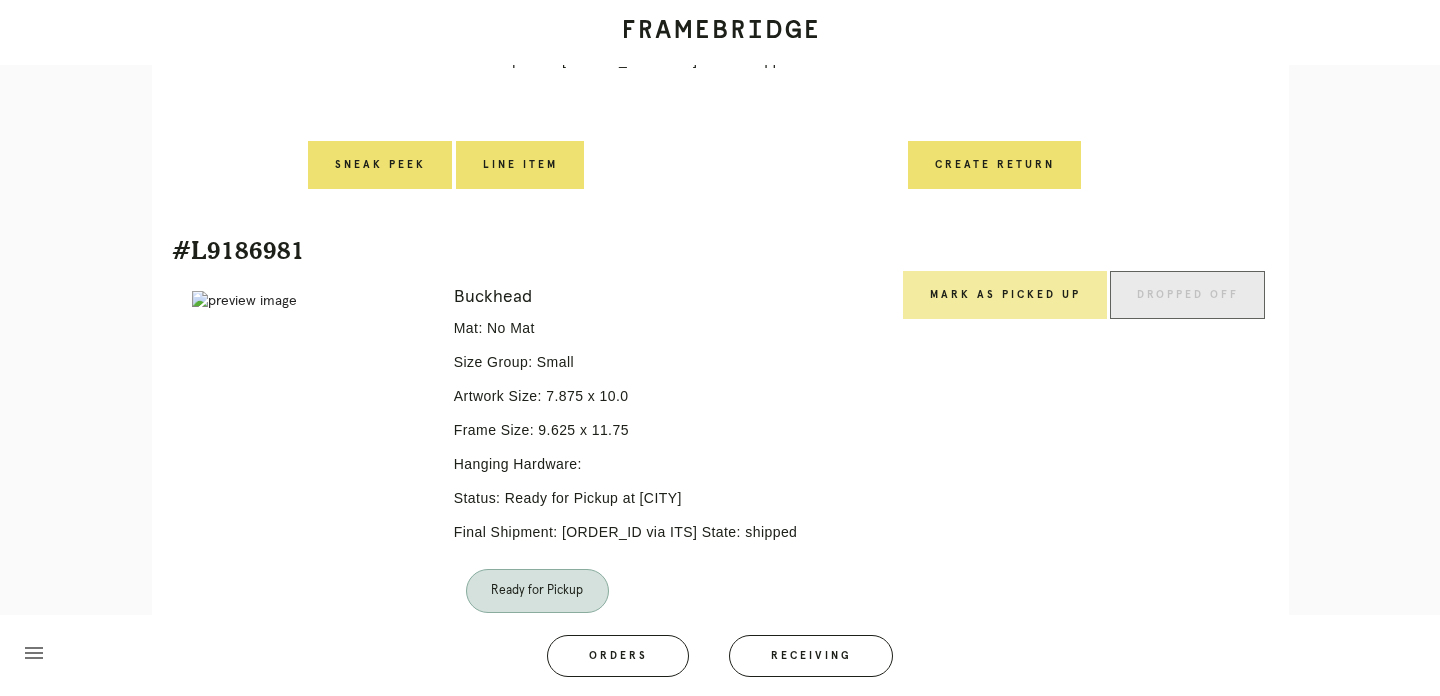 click on "Mark as Picked Up" at bounding box center [1005, 295] 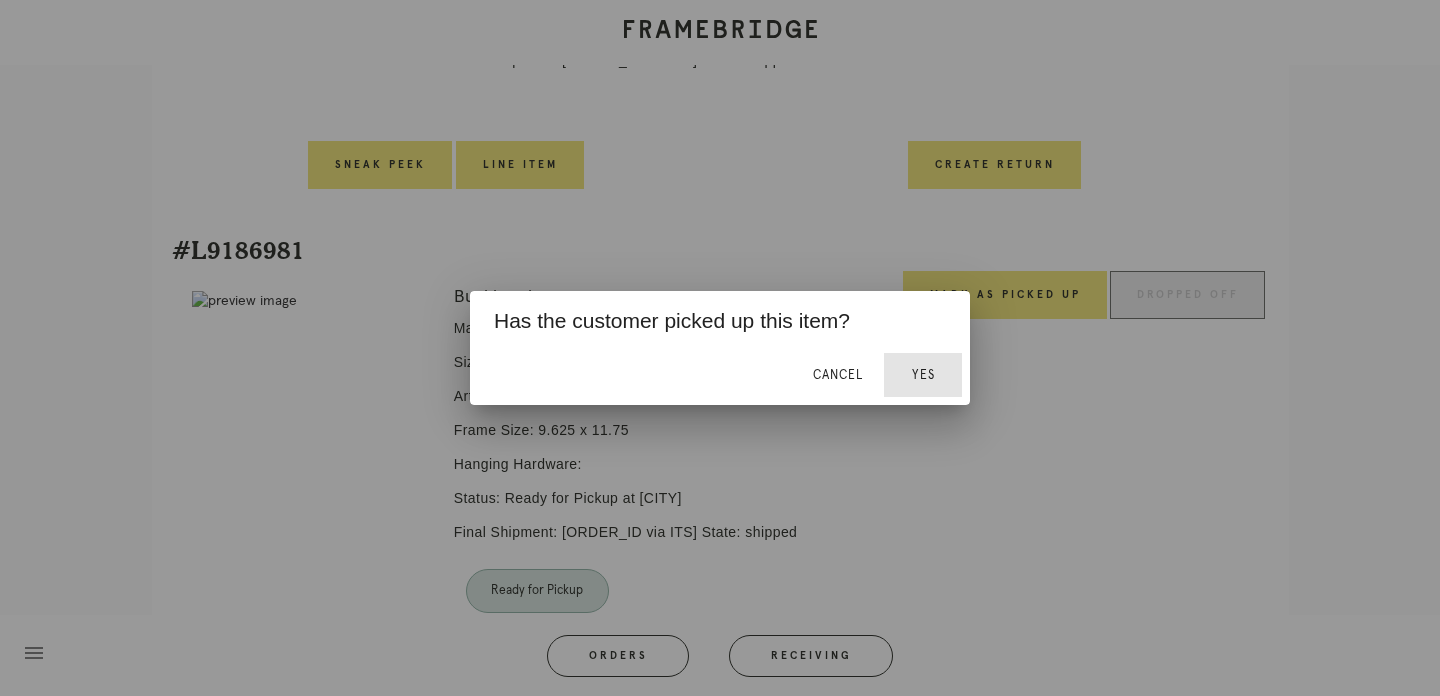 click on "Yes" at bounding box center [923, 375] 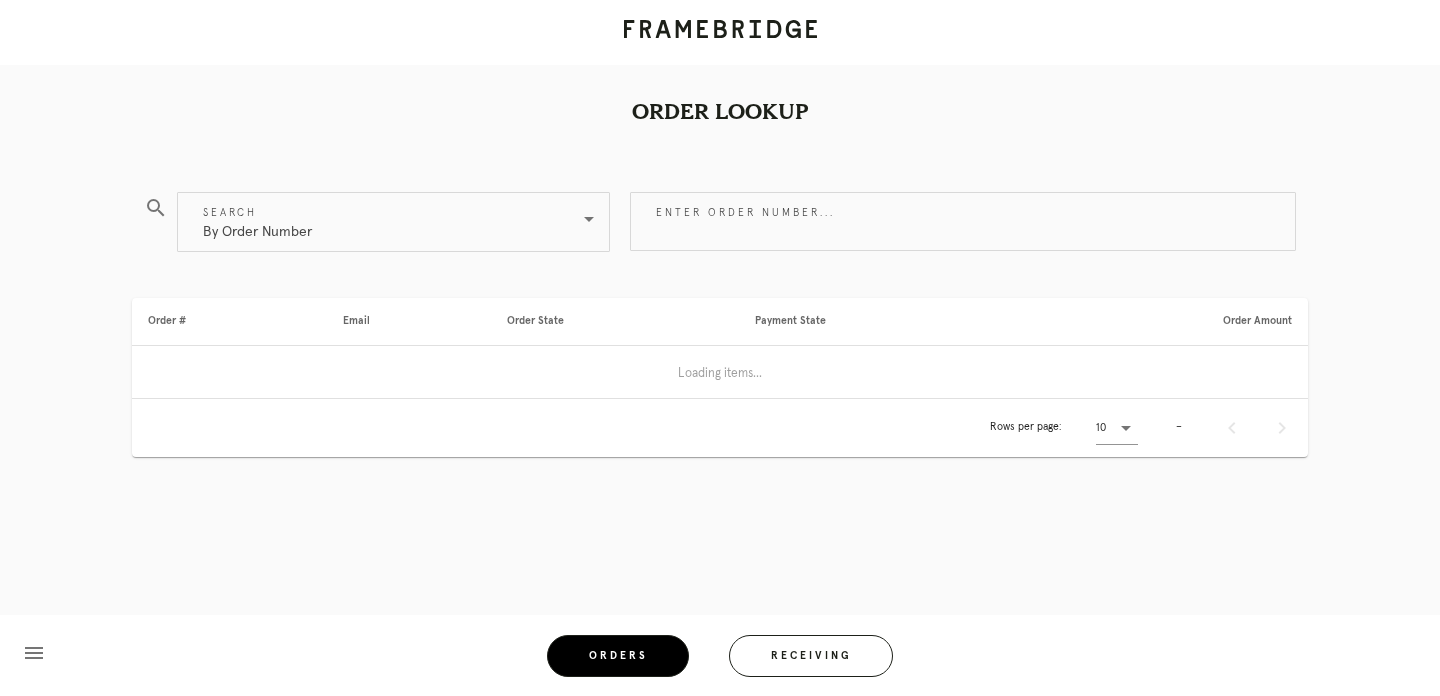 scroll, scrollTop: 0, scrollLeft: 0, axis: both 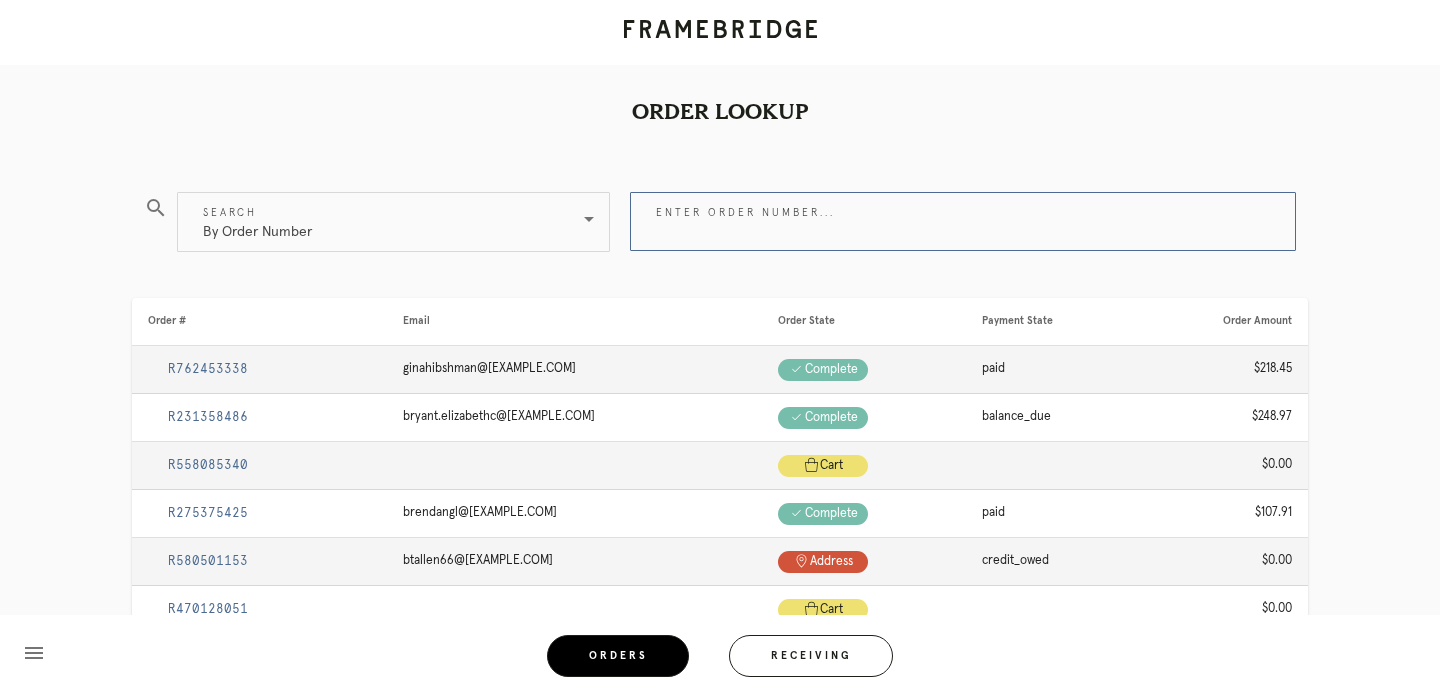 click on "Enter order number..." at bounding box center [963, 221] 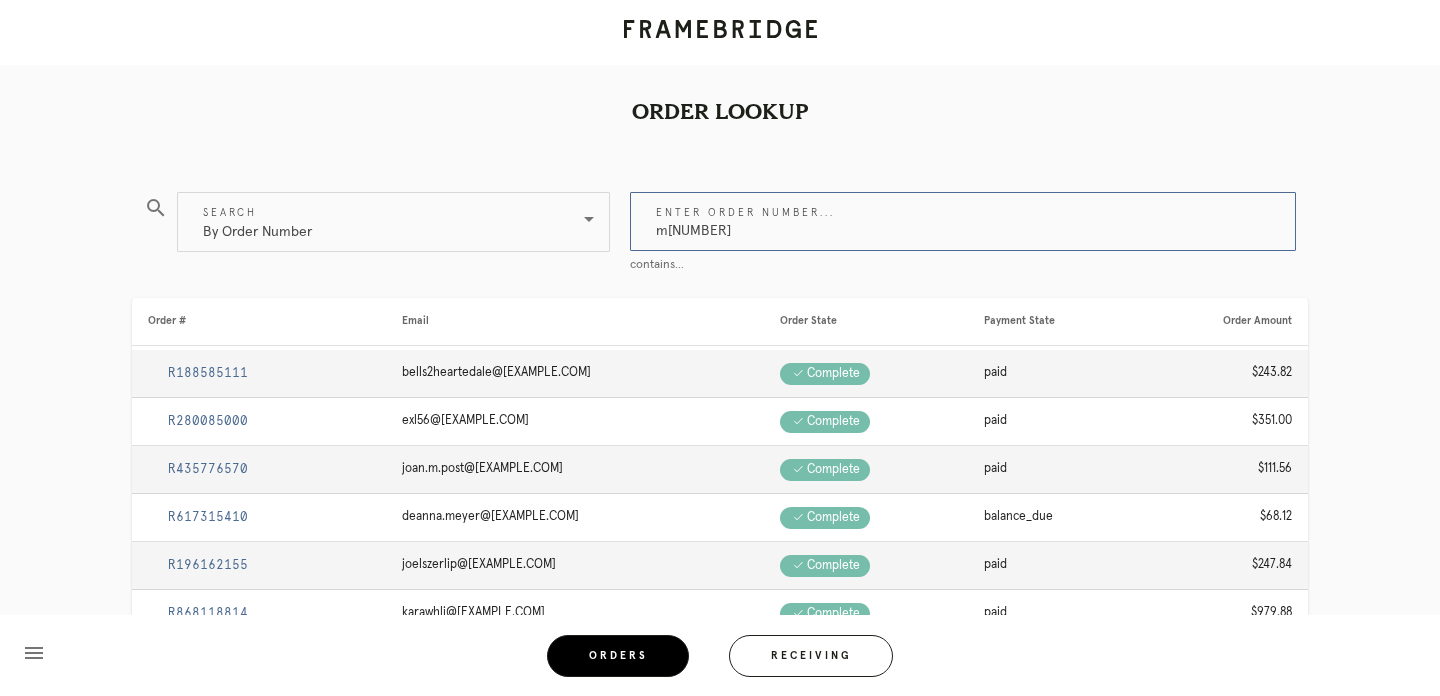 type on "m[NUMBER]" 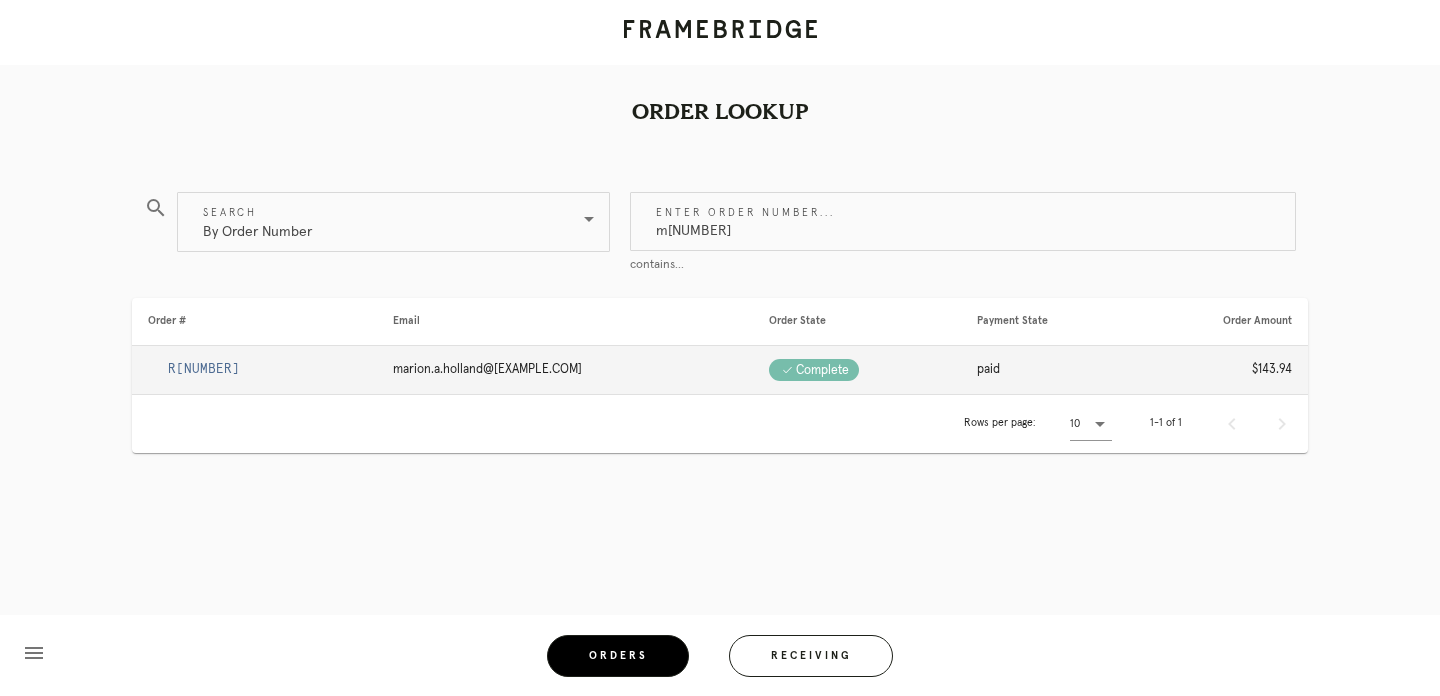 click on "R[NUMBER]" at bounding box center (254, 370) 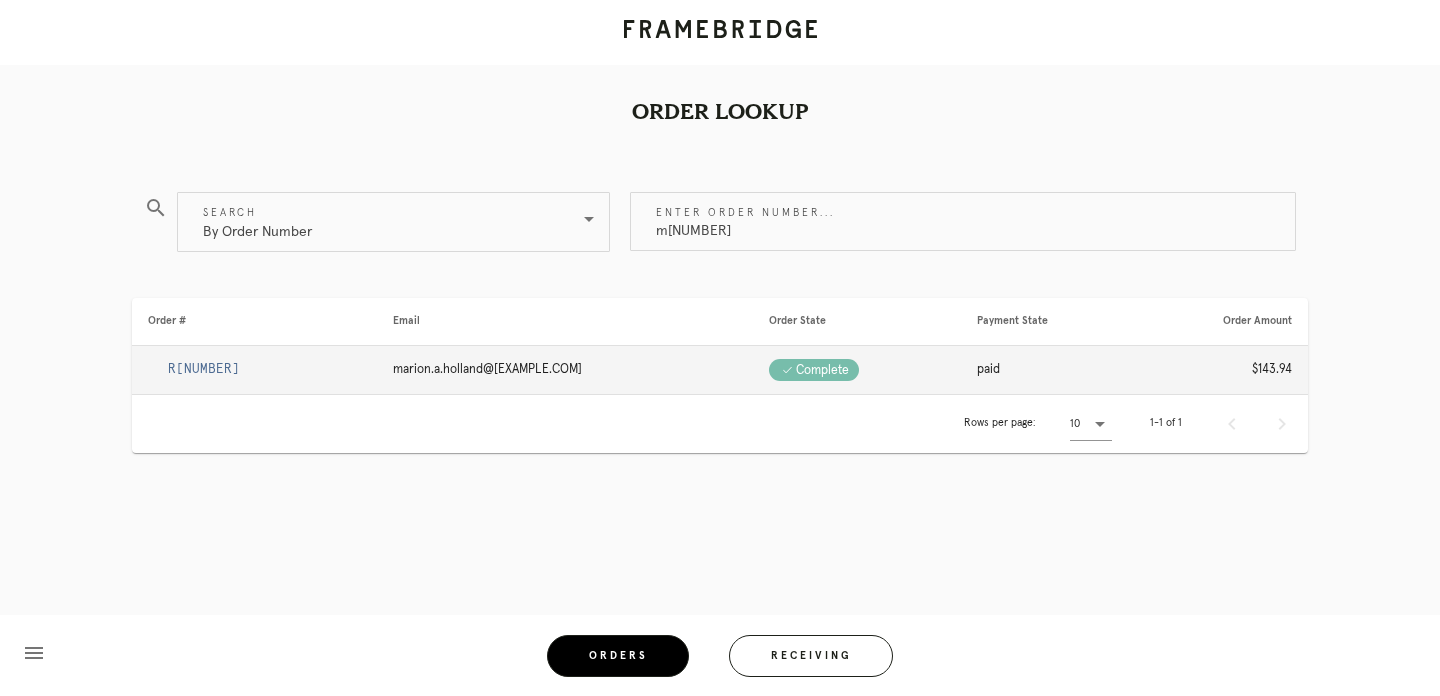 click on "R[NUMBER]" at bounding box center (254, 370) 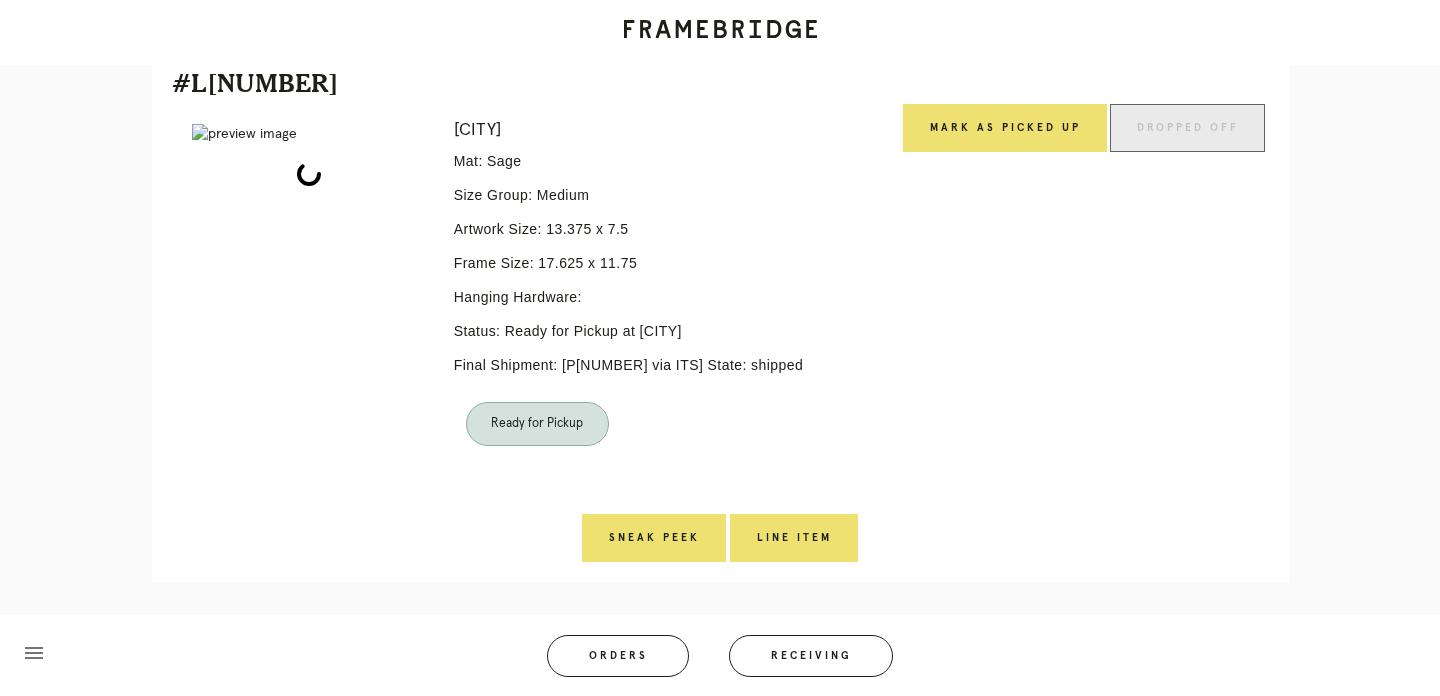 scroll, scrollTop: 481, scrollLeft: 0, axis: vertical 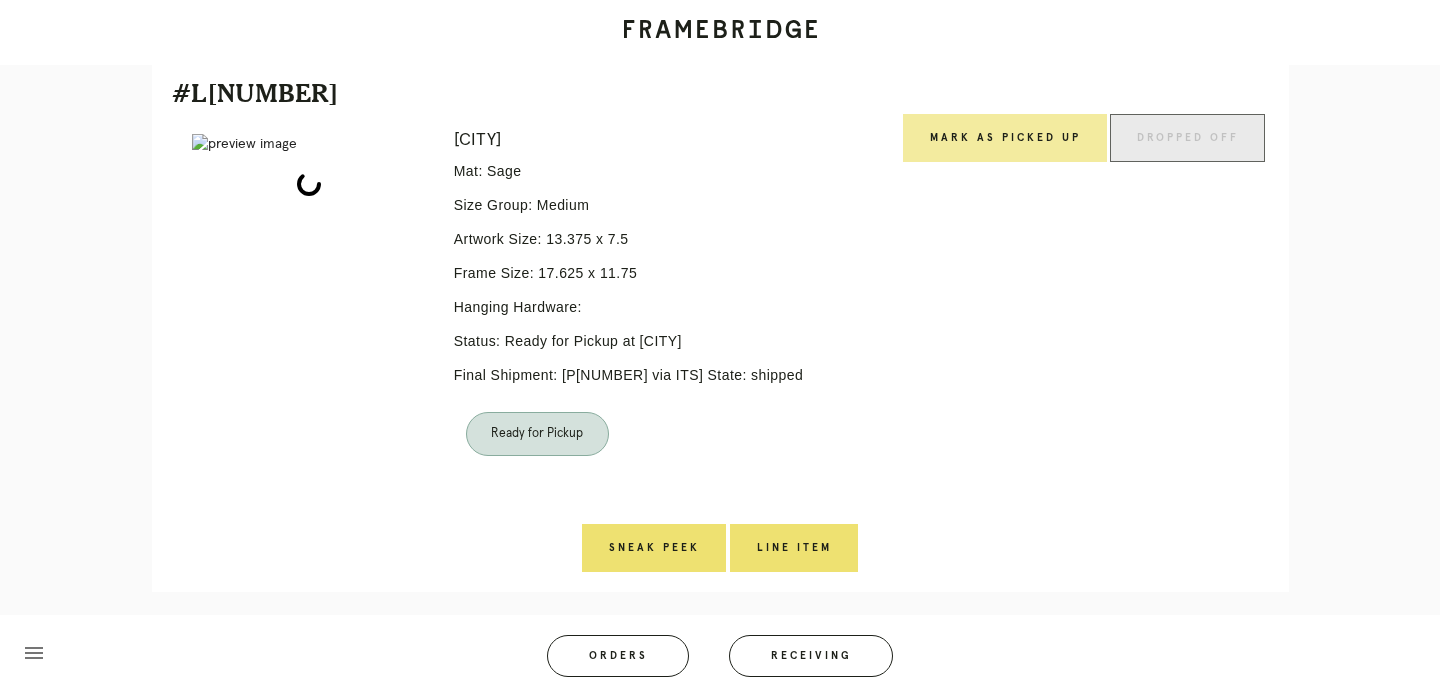 click on "Mark as Picked Up" at bounding box center (1005, 138) 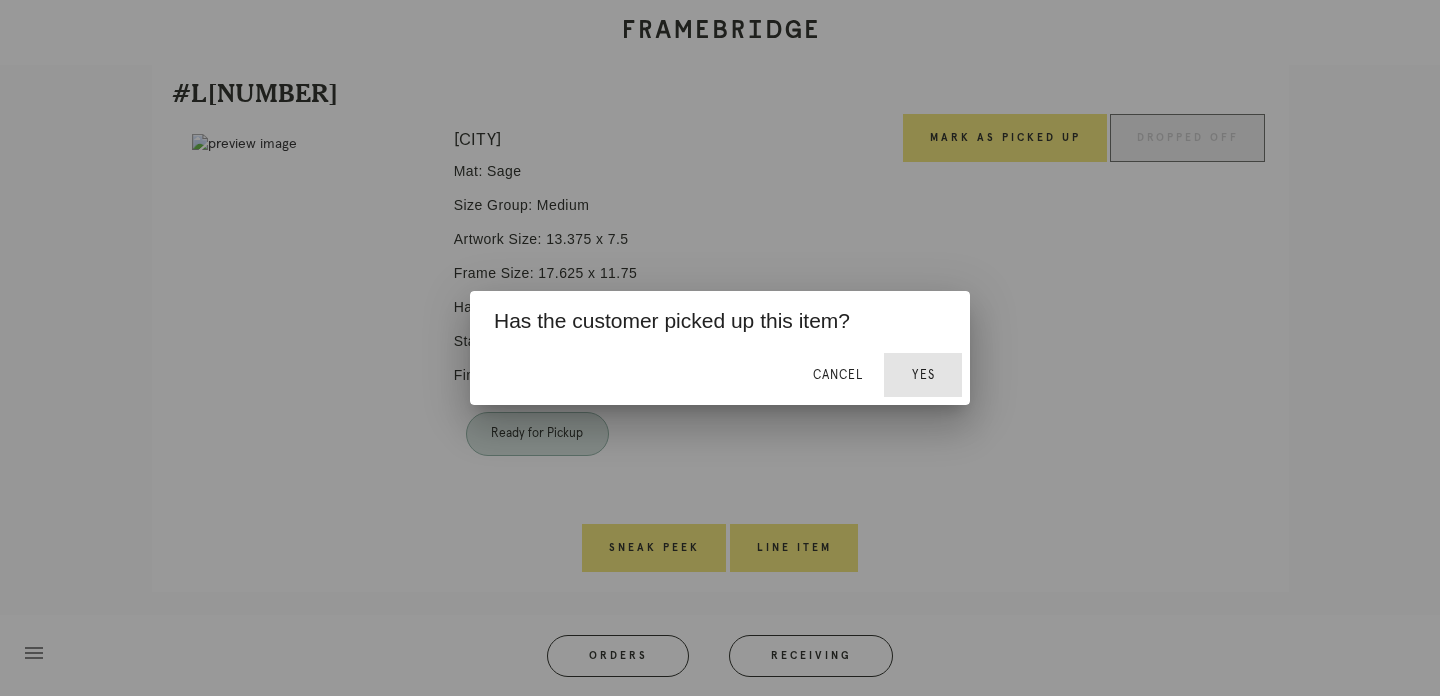 click on "Yes" at bounding box center [923, 375] 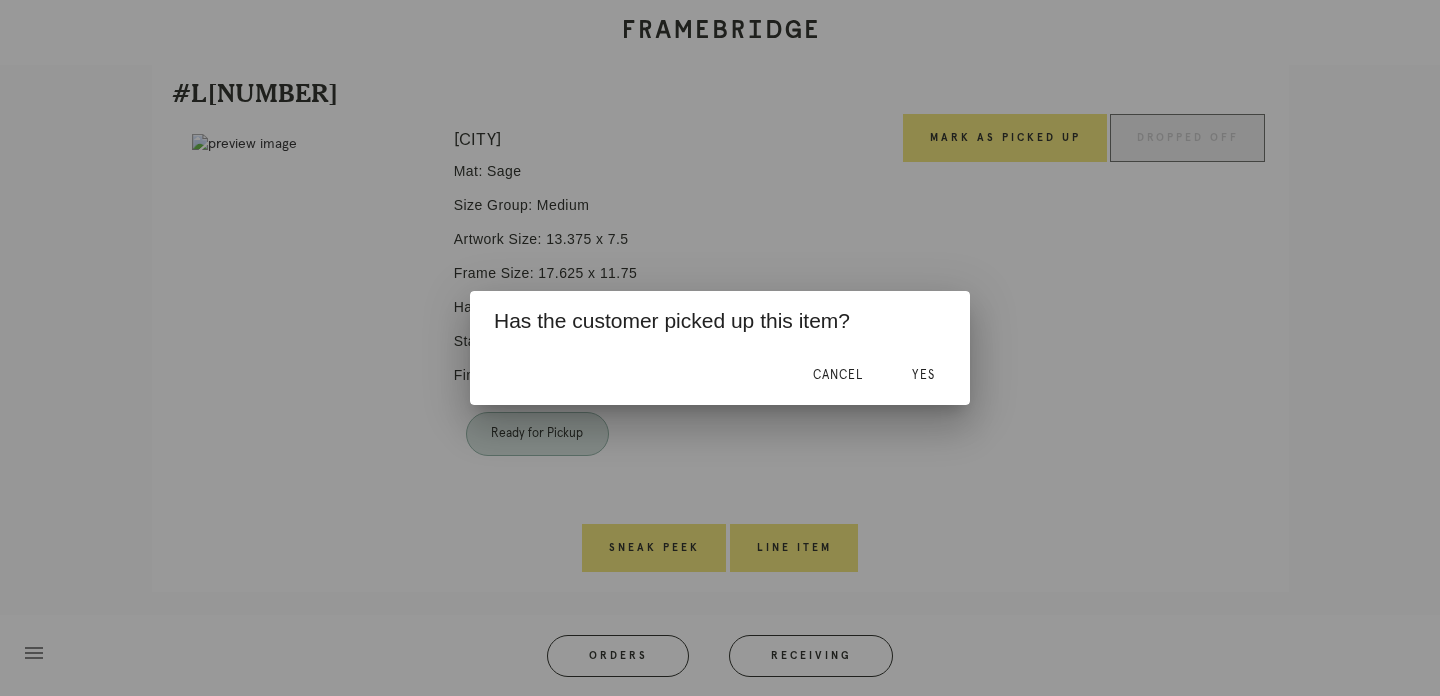 scroll, scrollTop: 433, scrollLeft: 0, axis: vertical 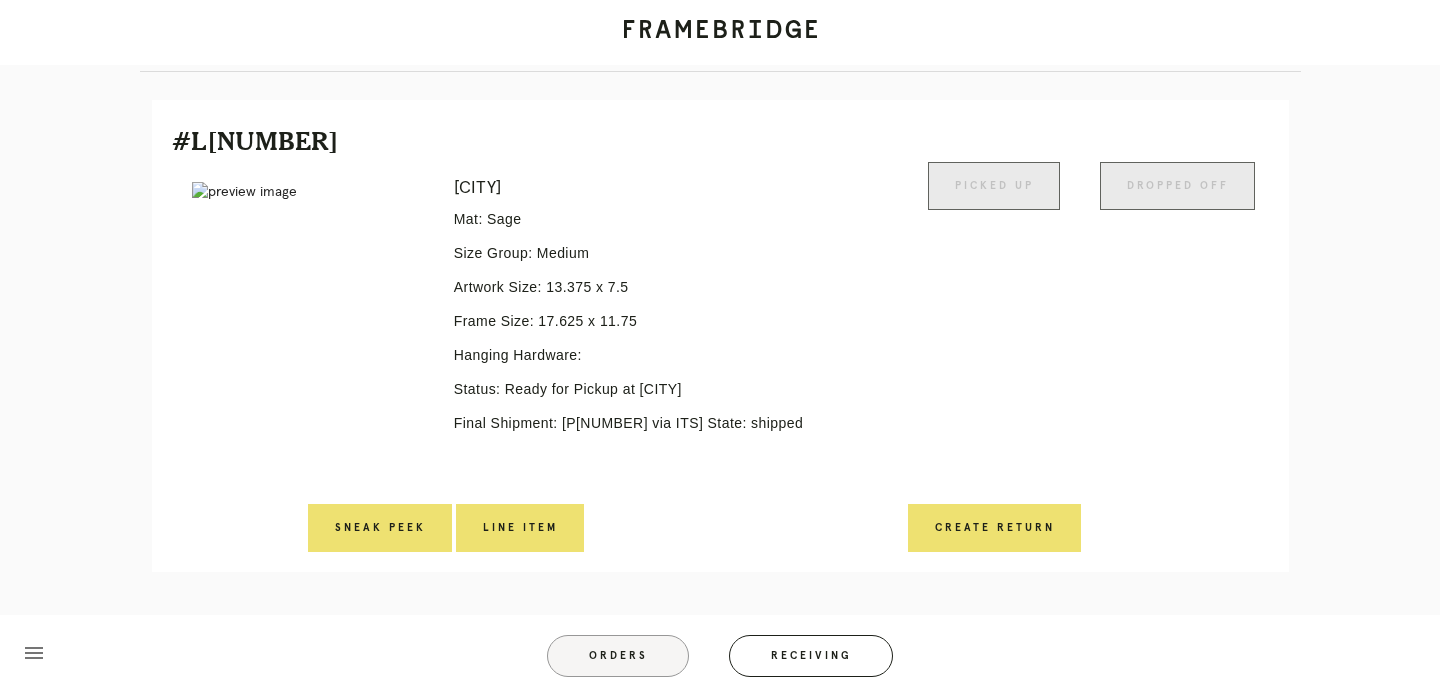 click on "Orders" at bounding box center [618, 656] 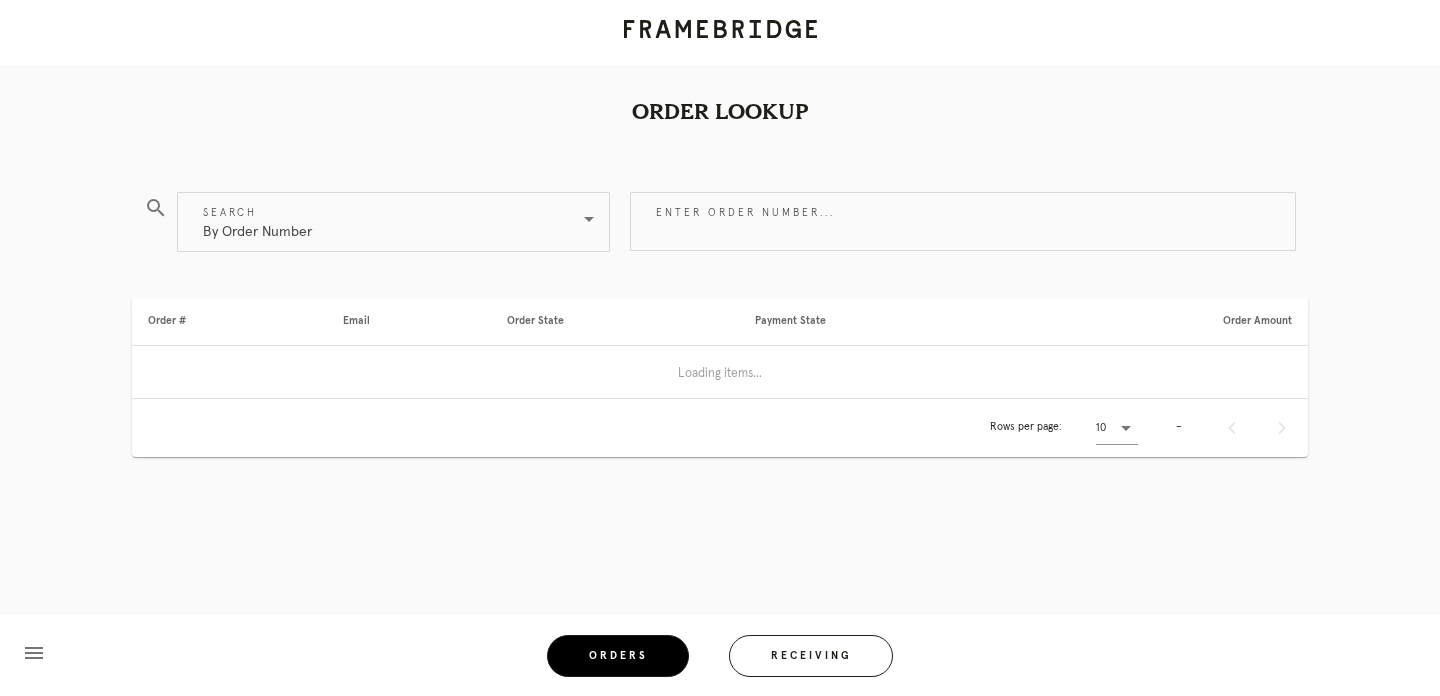 scroll, scrollTop: 0, scrollLeft: 0, axis: both 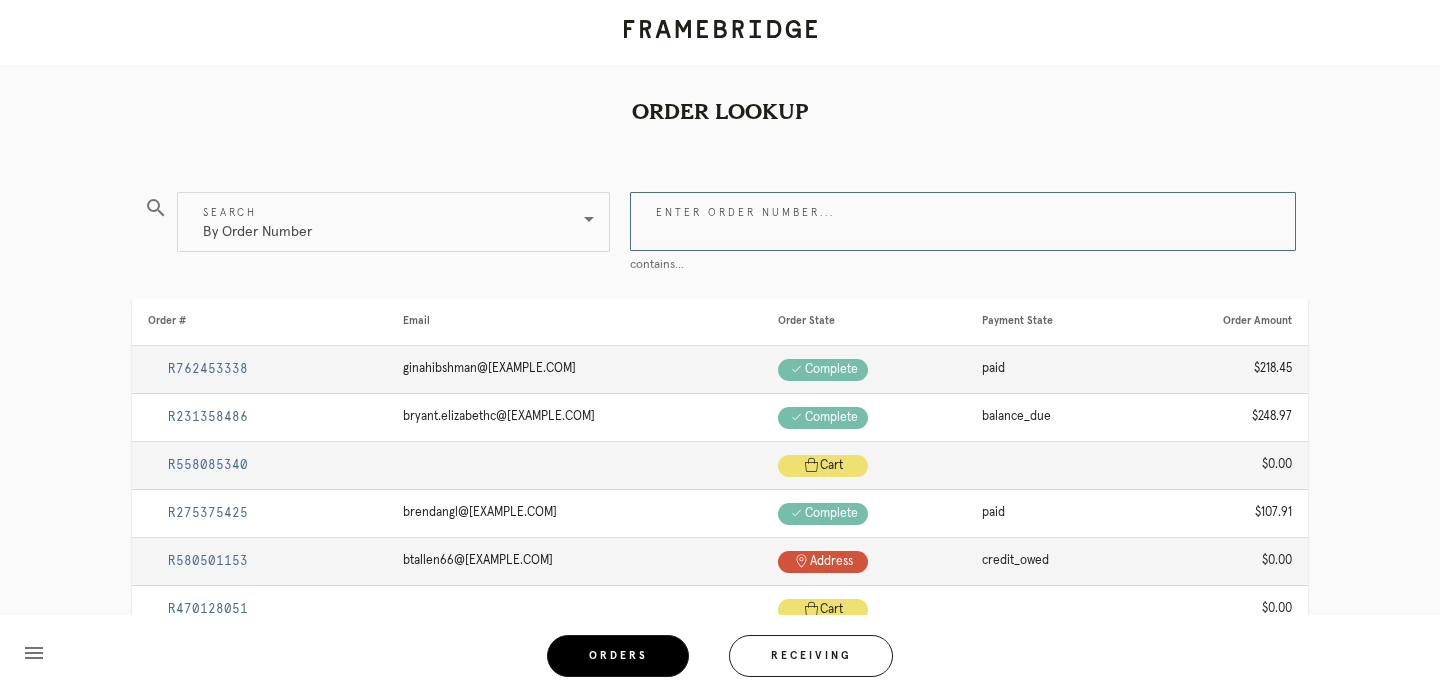 click on "Enter order number..." at bounding box center (963, 221) 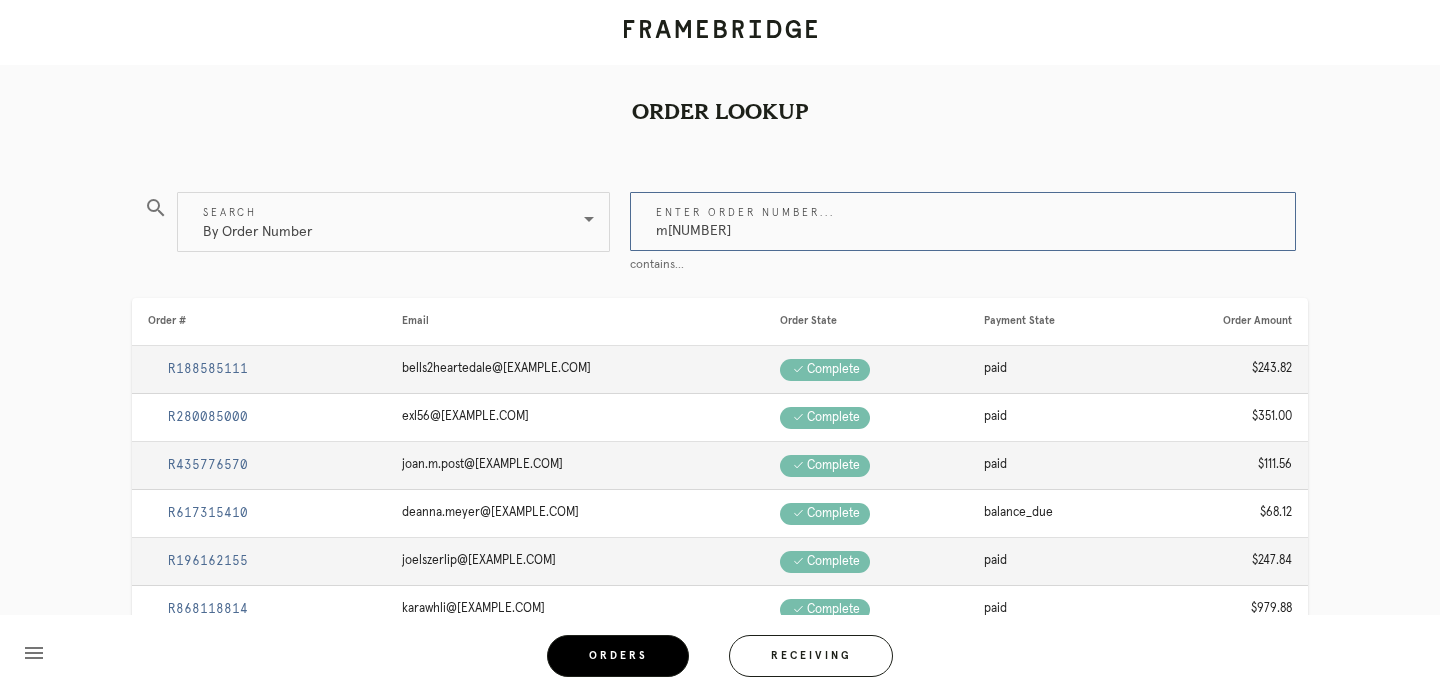 type on "m[NUMBER]" 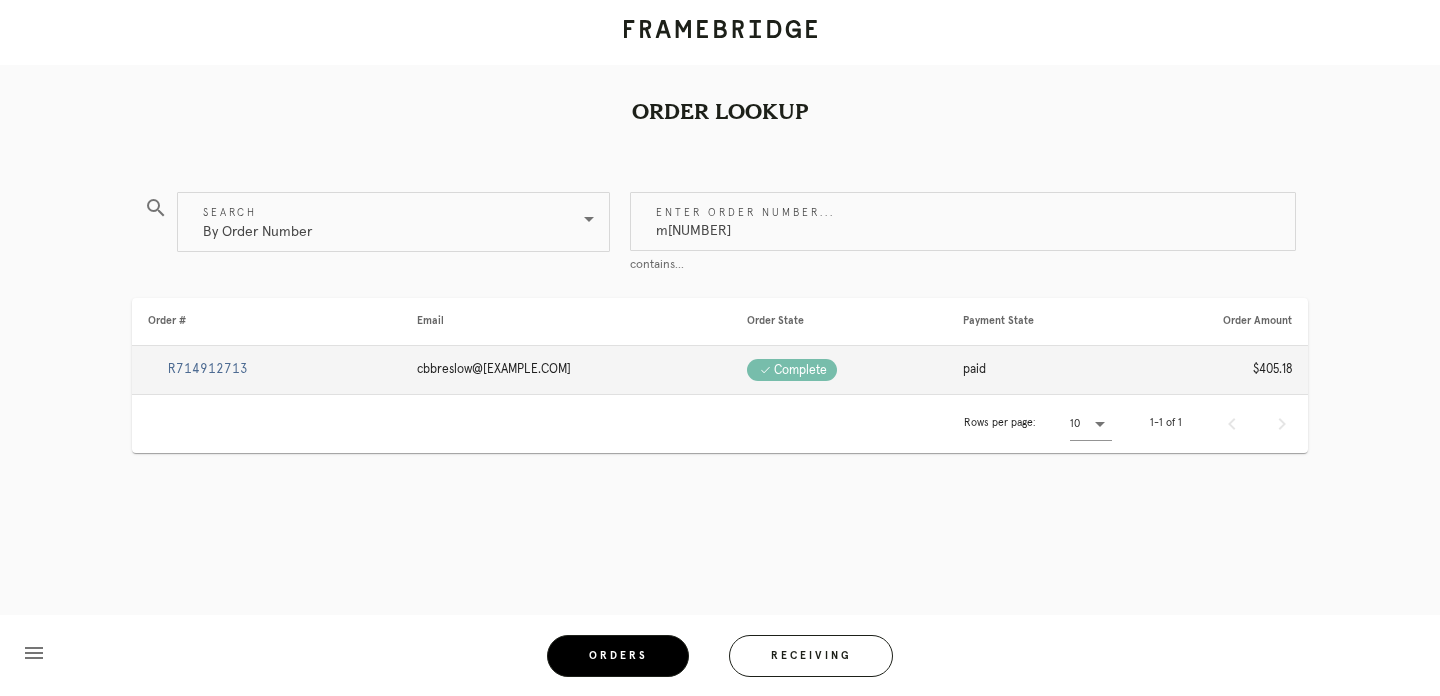 click on "R714912713" at bounding box center [208, 369] 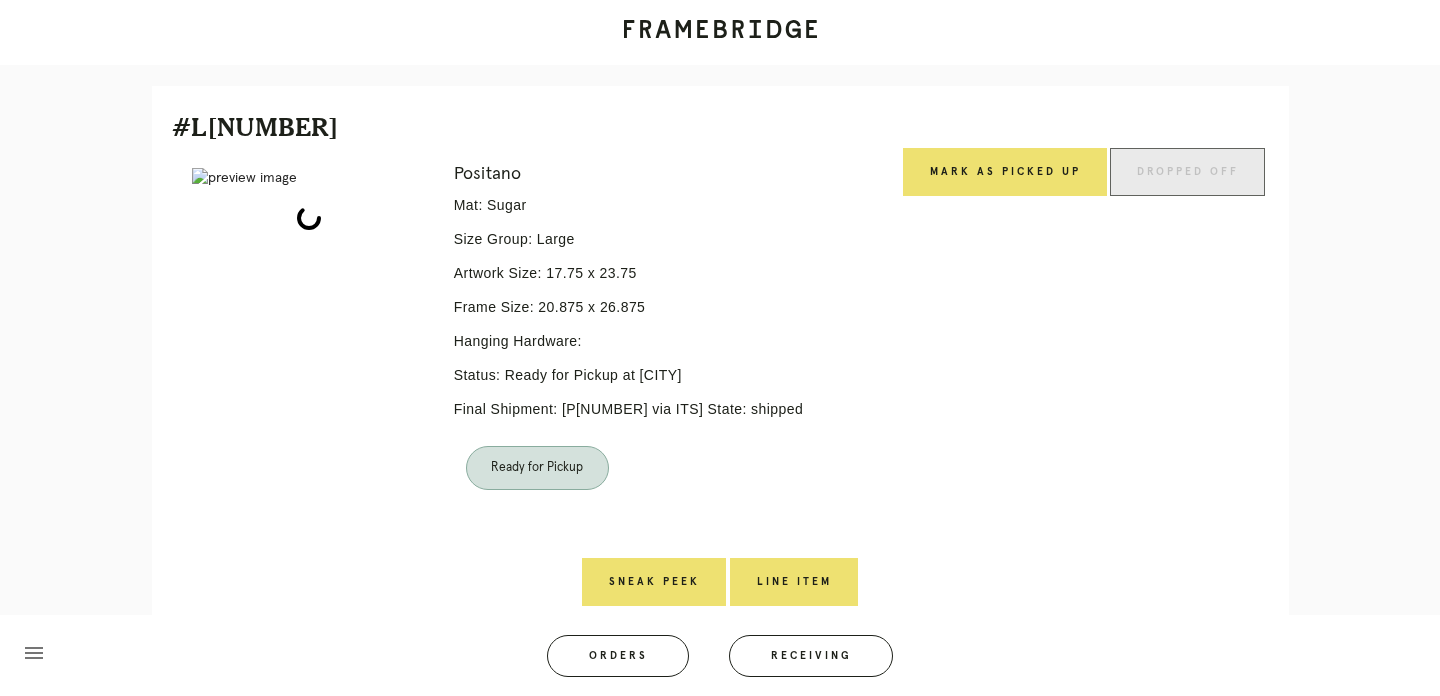 scroll, scrollTop: 422, scrollLeft: 0, axis: vertical 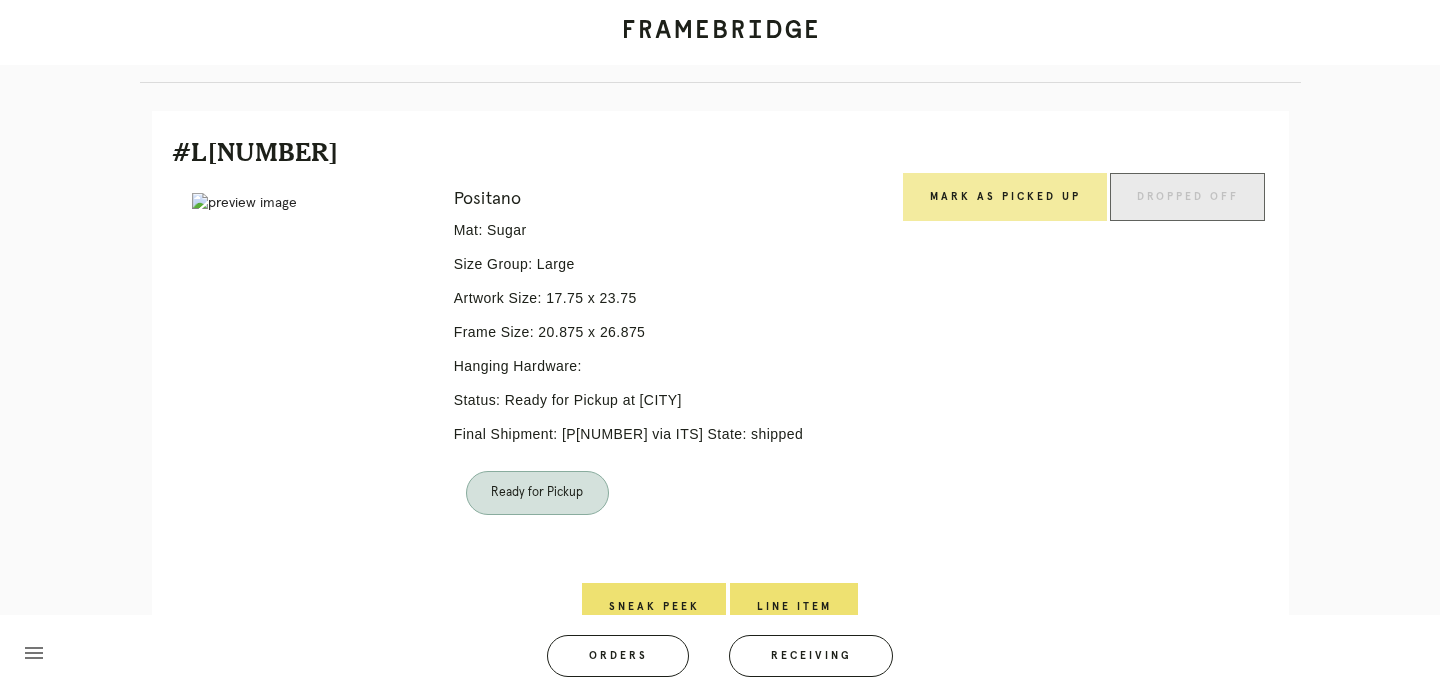 click on "Mark as Picked Up" at bounding box center [1005, 197] 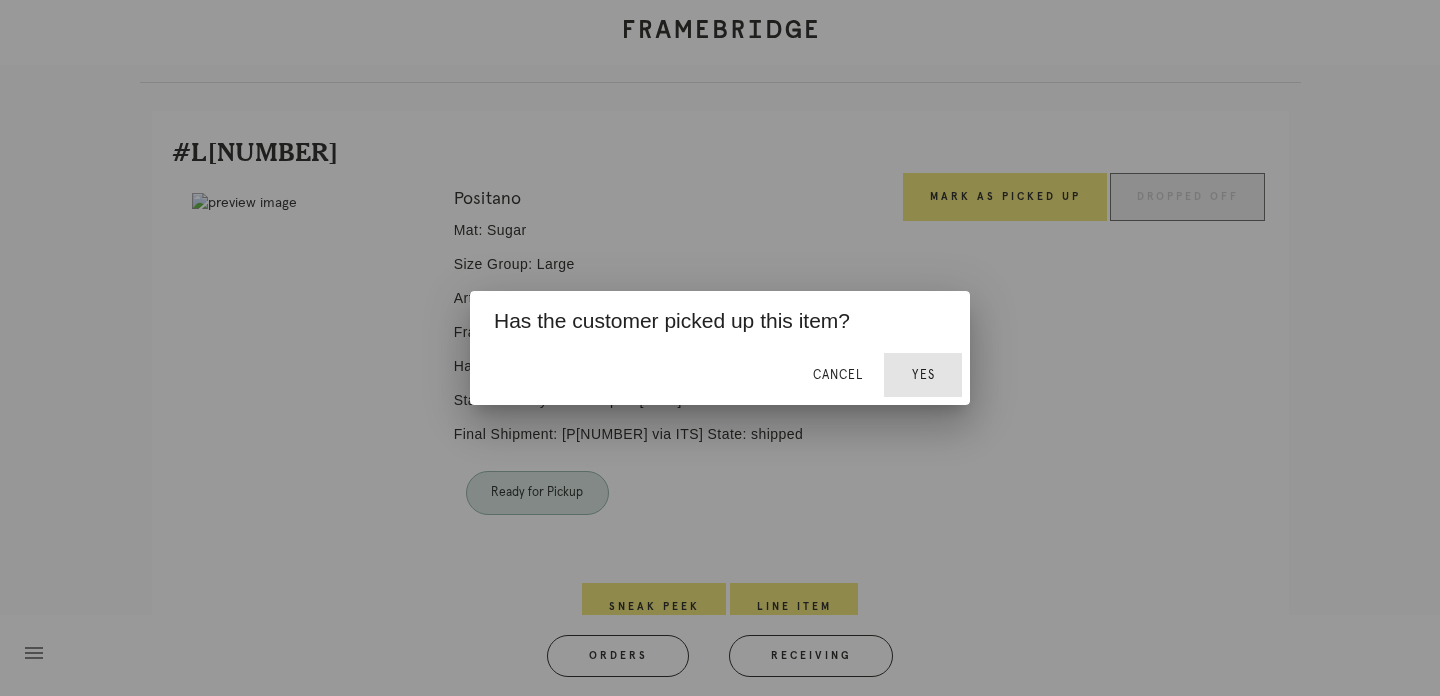 click on "Yes" at bounding box center [923, 375] 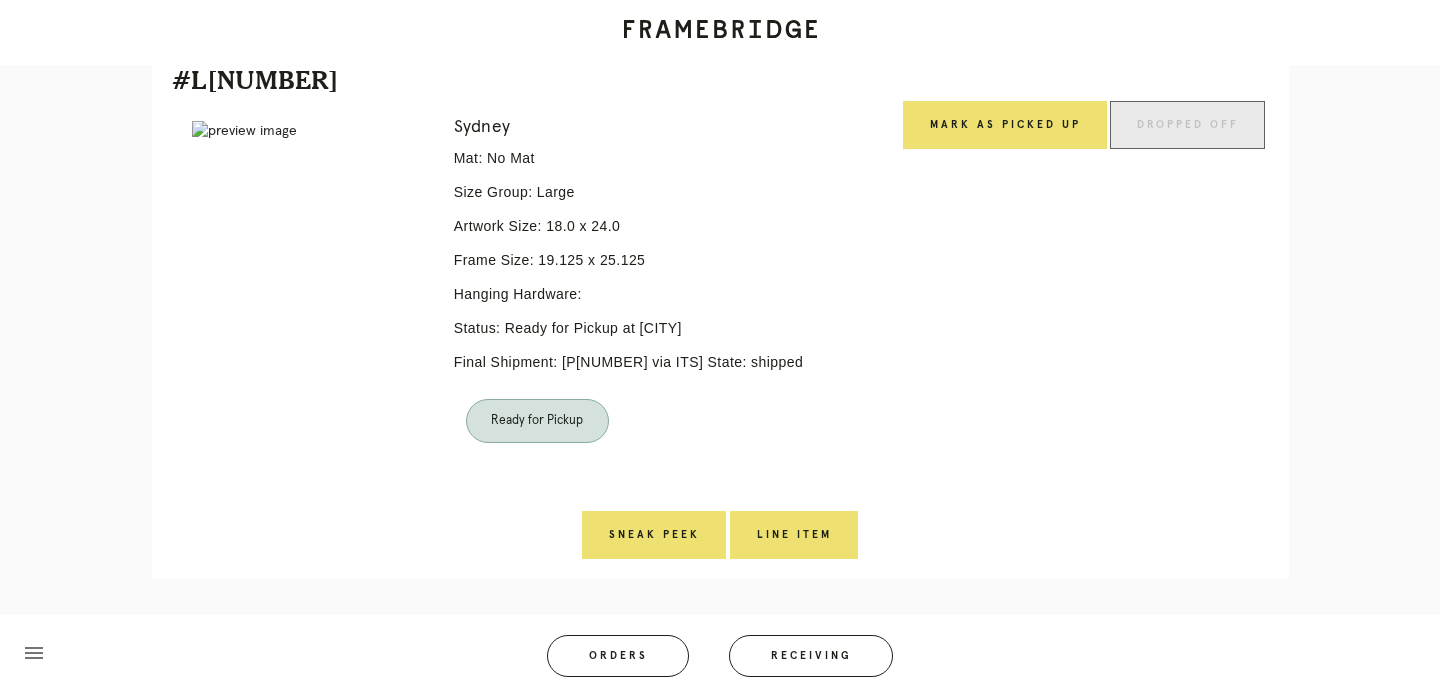 scroll, scrollTop: 974, scrollLeft: 0, axis: vertical 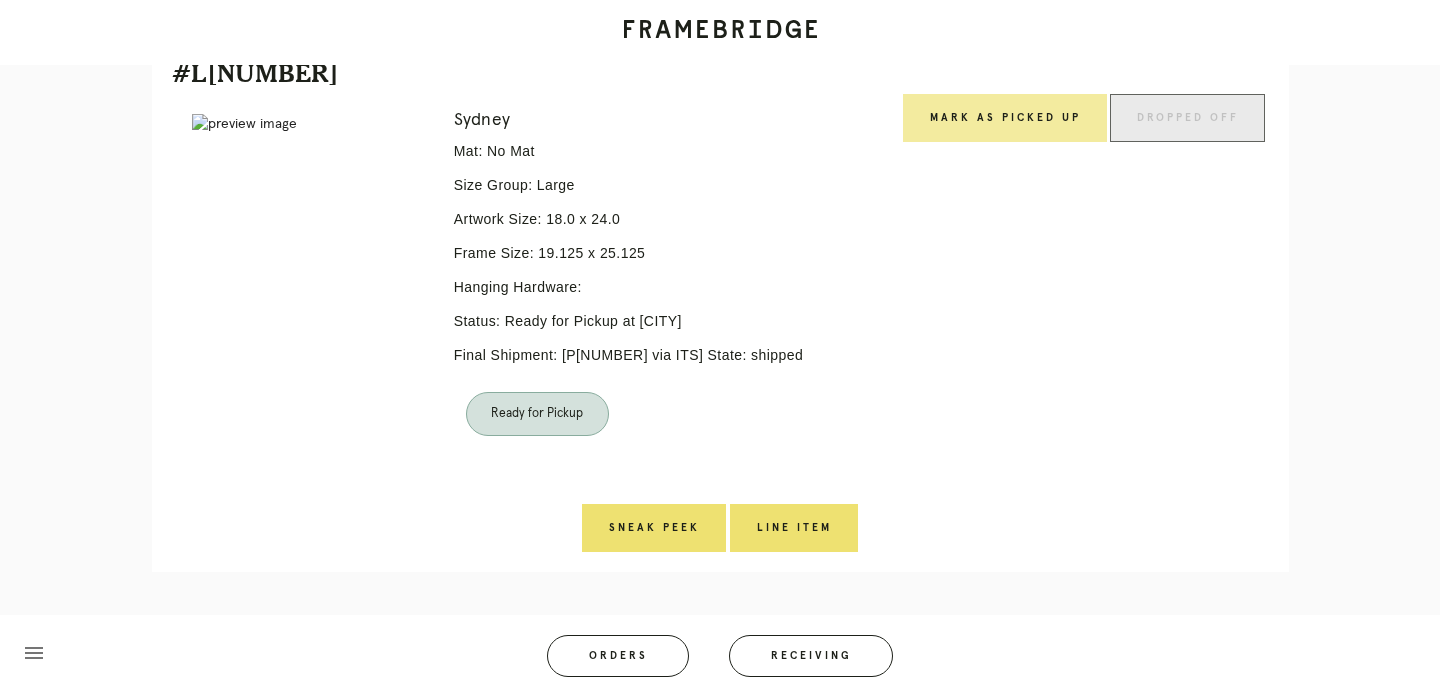 click on "Mark as Picked Up" at bounding box center (1005, 118) 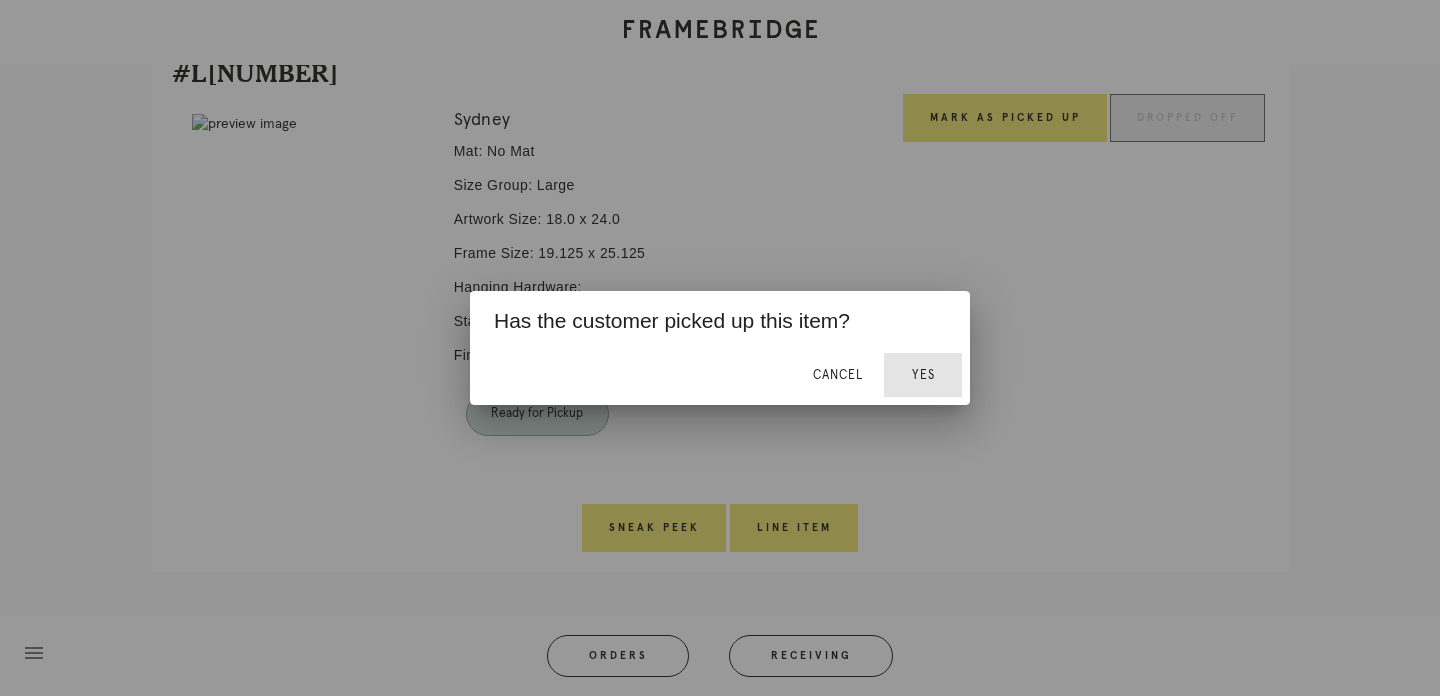click on "Yes" at bounding box center (923, 375) 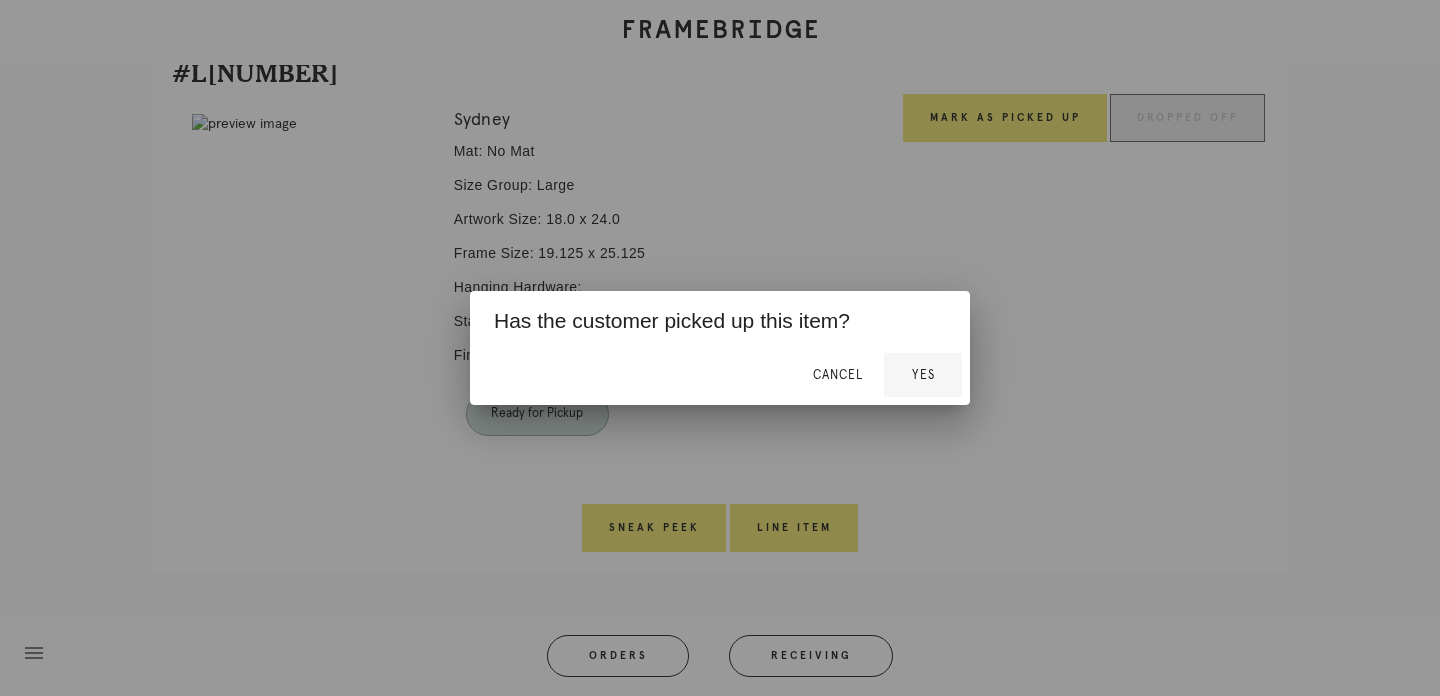 scroll, scrollTop: 912, scrollLeft: 0, axis: vertical 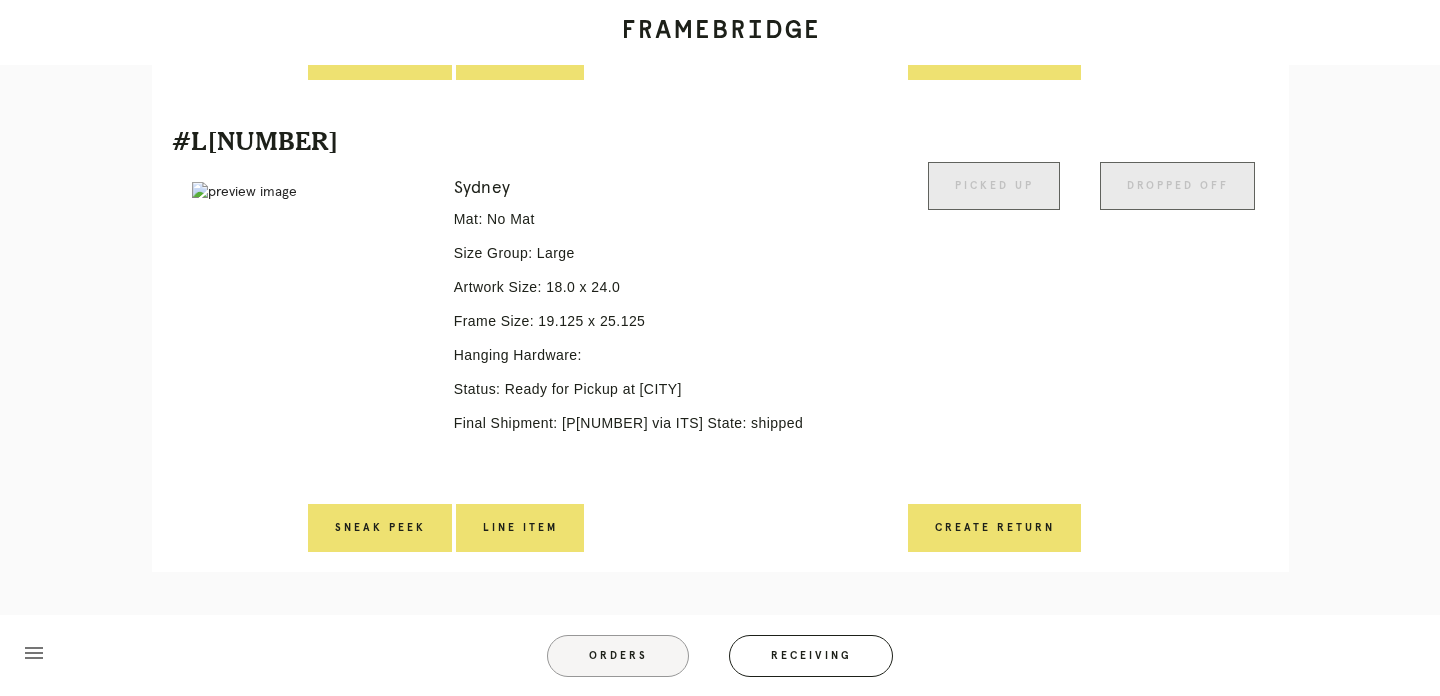 click on "Orders" at bounding box center [618, 656] 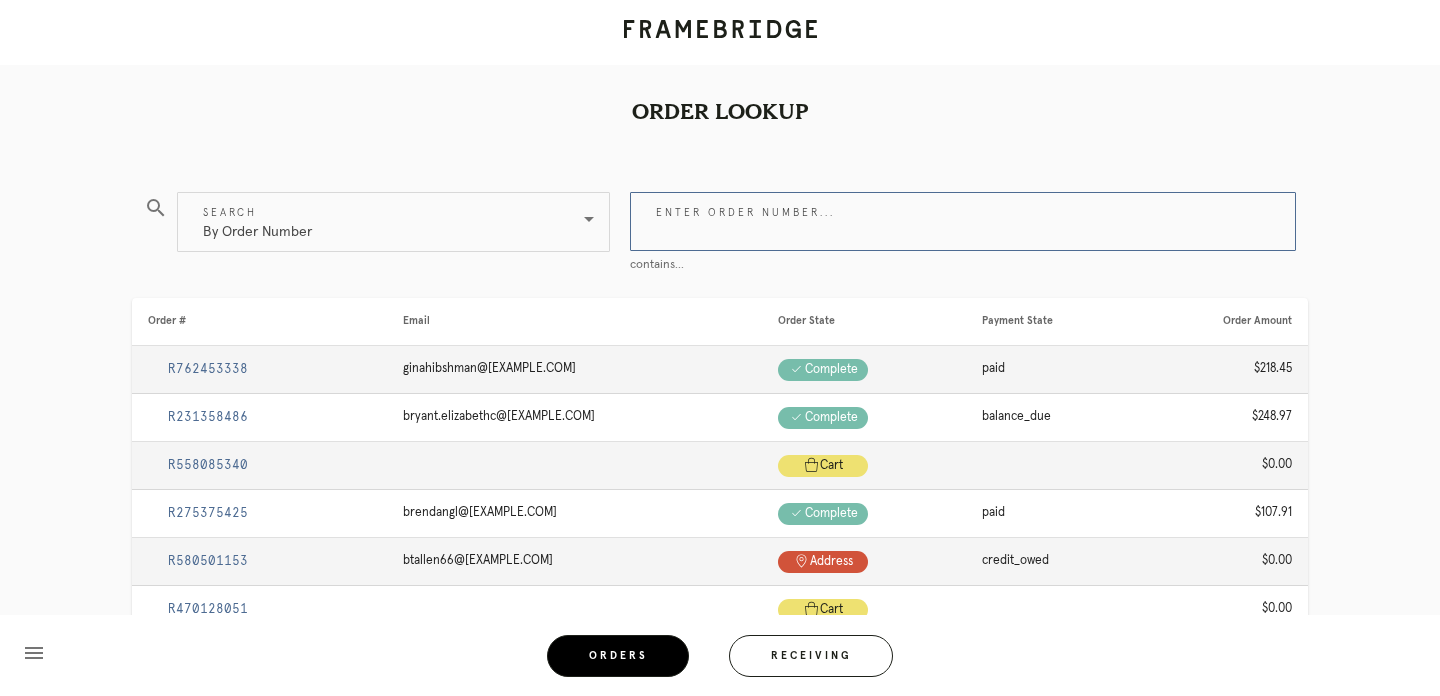 click on "Enter order number..." at bounding box center (963, 221) 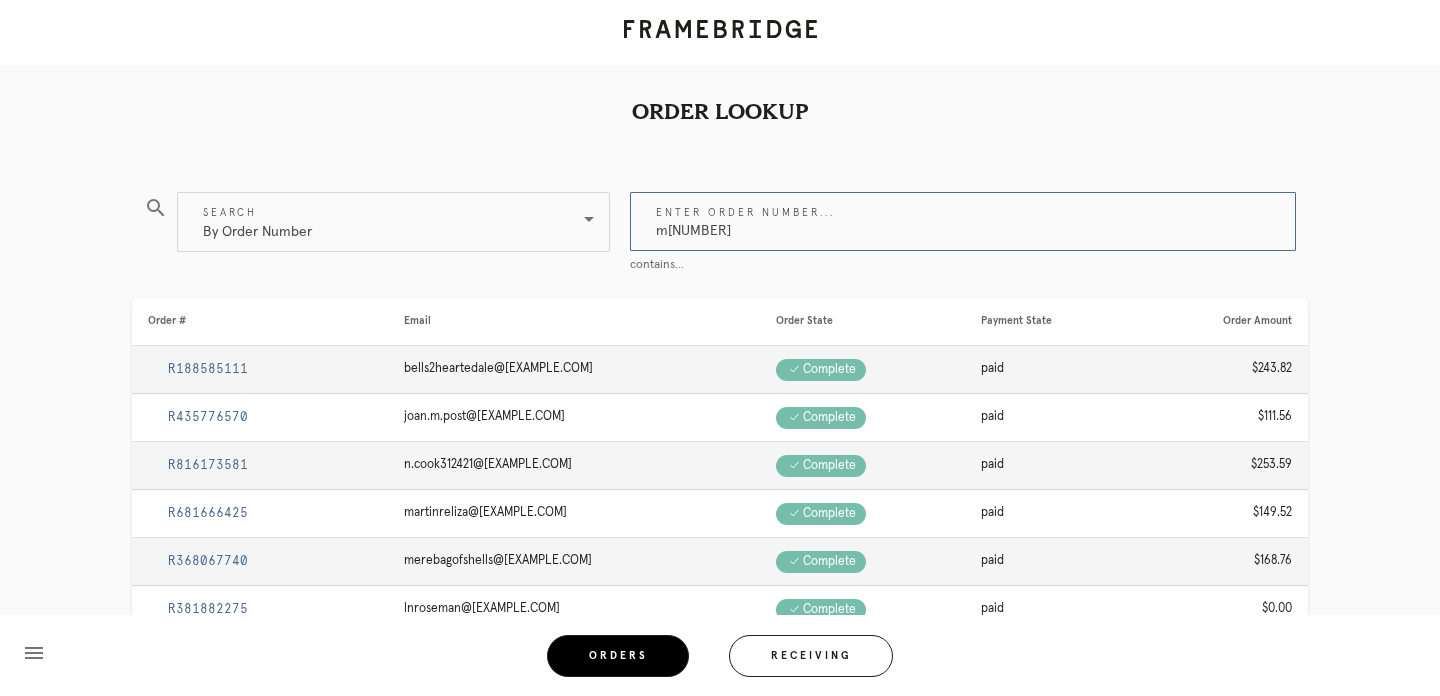 type on "m[NUMBER]" 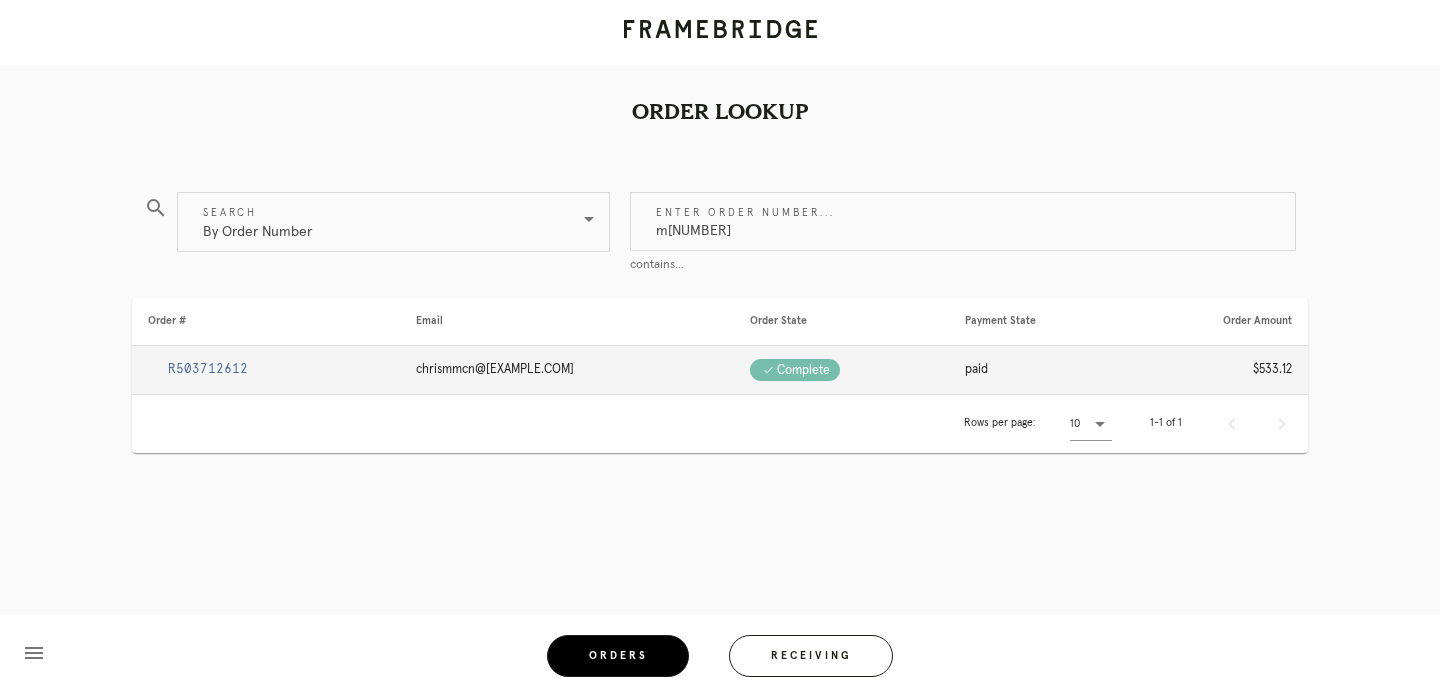 click on "R503712612" at bounding box center (208, 369) 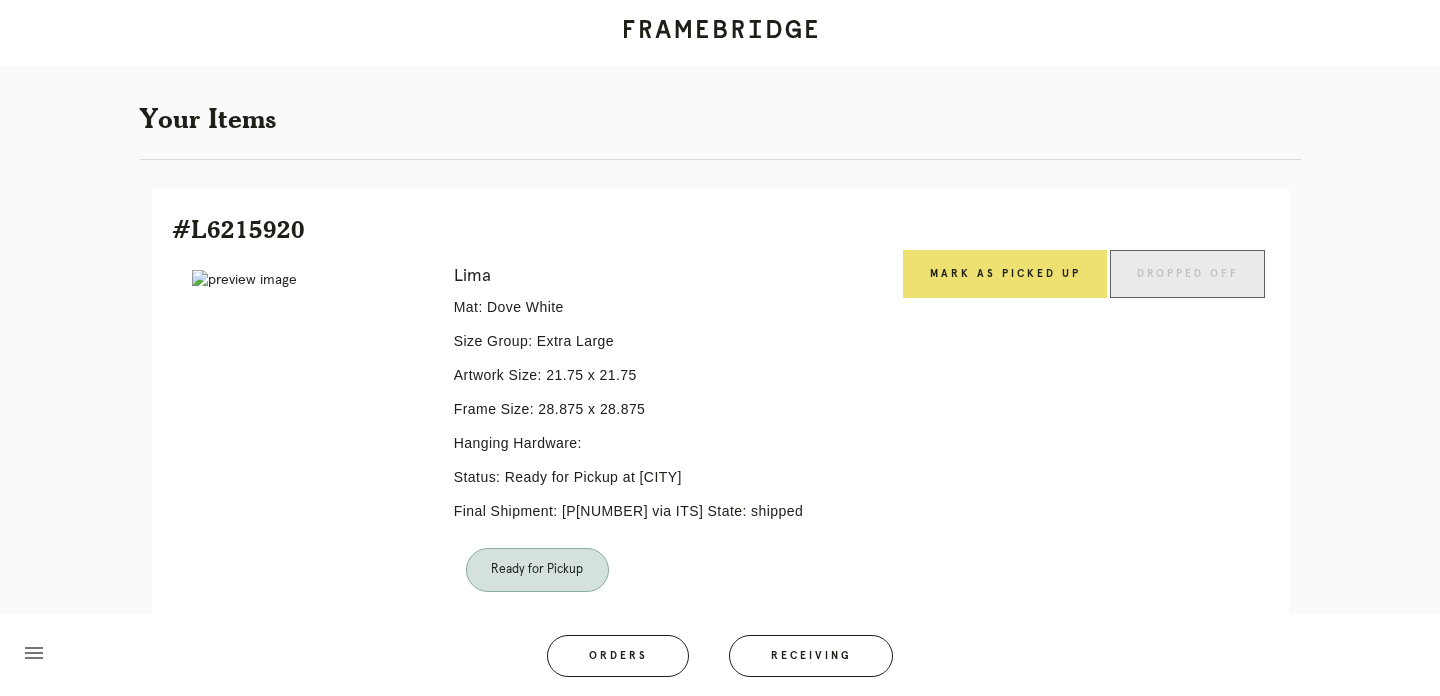 scroll, scrollTop: 349, scrollLeft: 0, axis: vertical 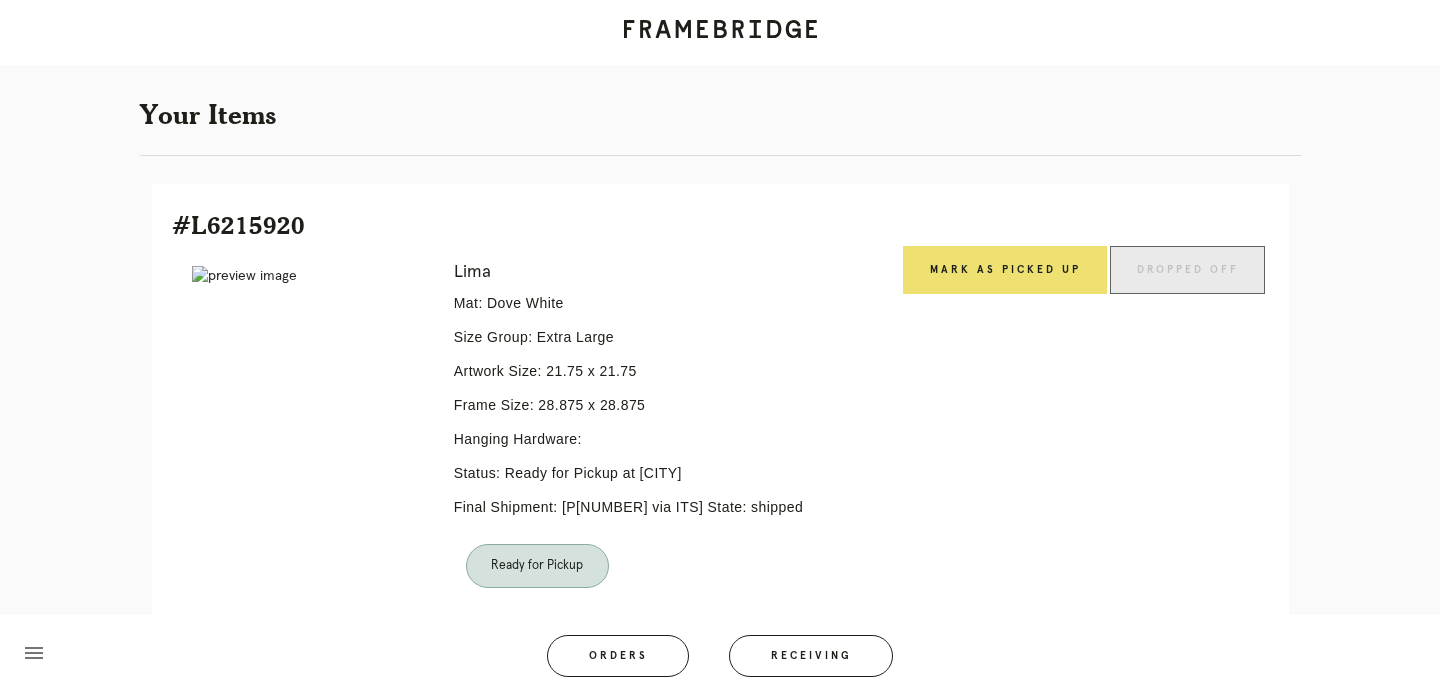click on "Mark as Picked Up" at bounding box center [1005, 451] 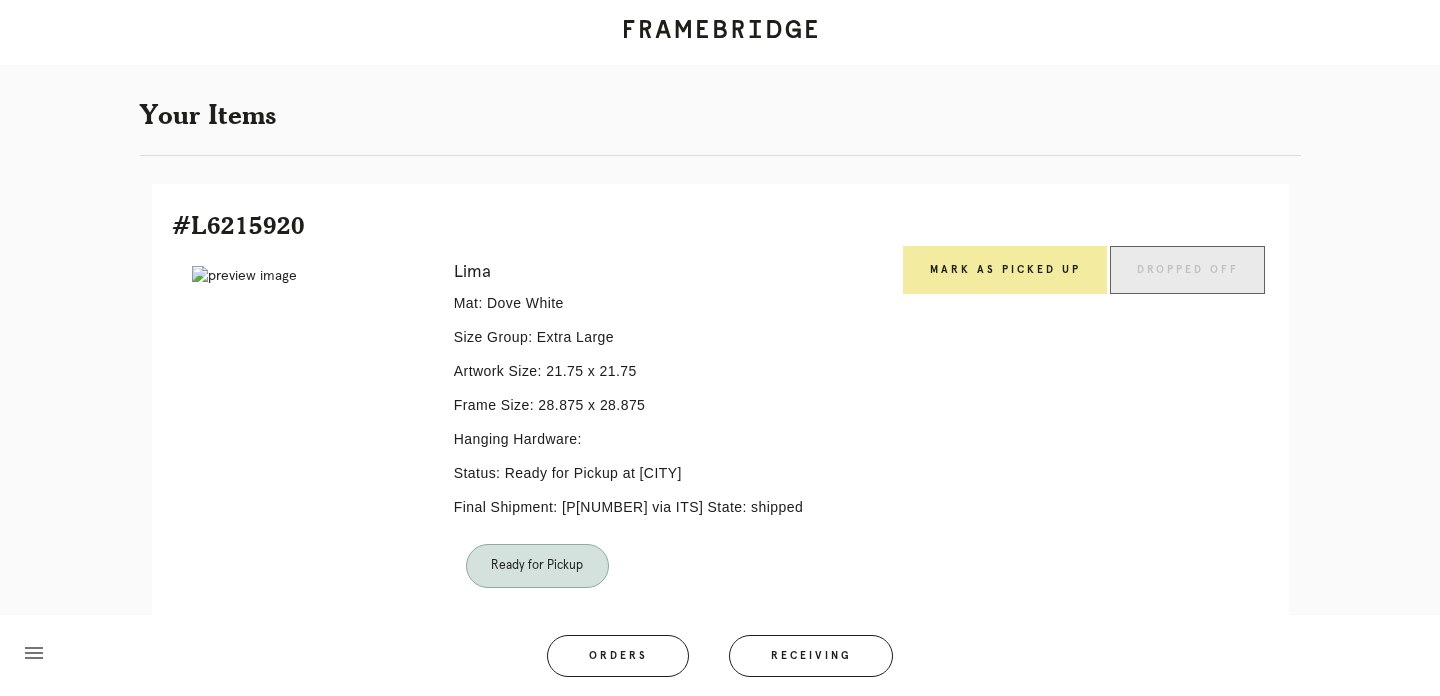 click on "Mark as Picked Up" at bounding box center (1005, 270) 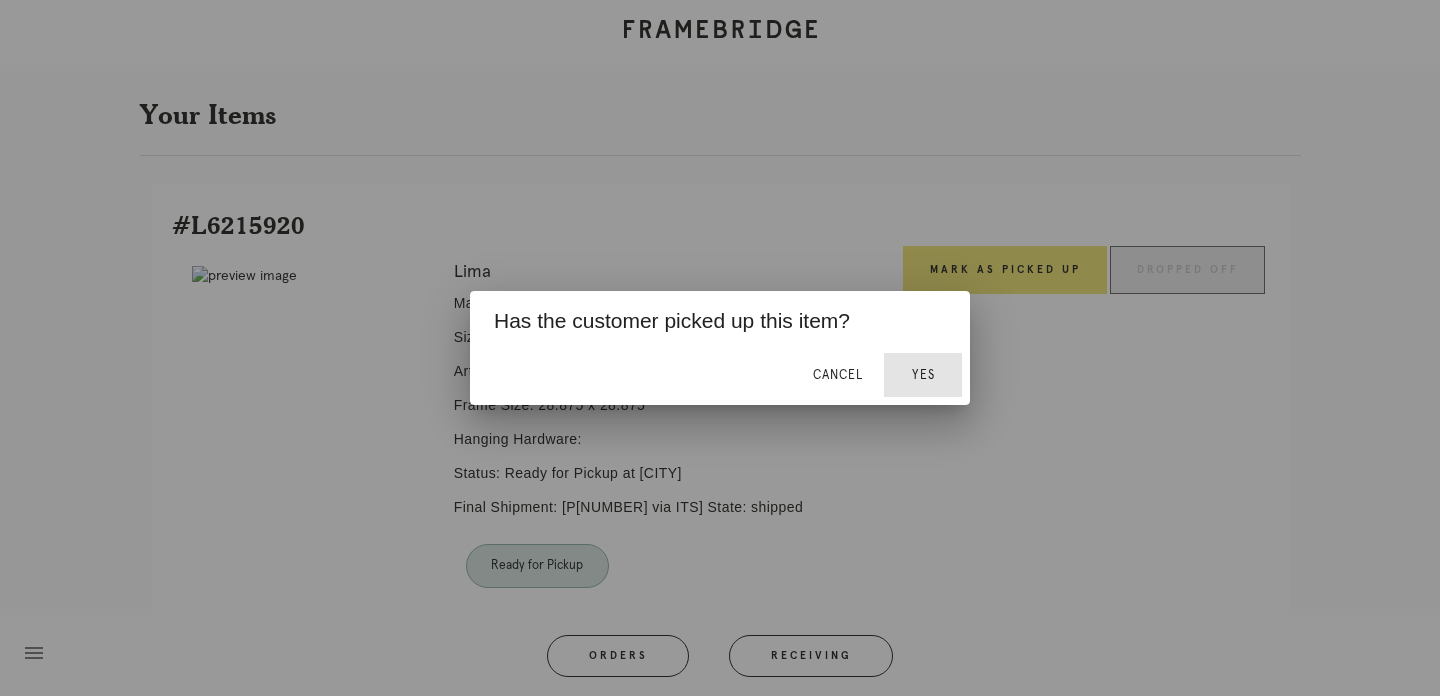 click on "Yes" at bounding box center [923, 375] 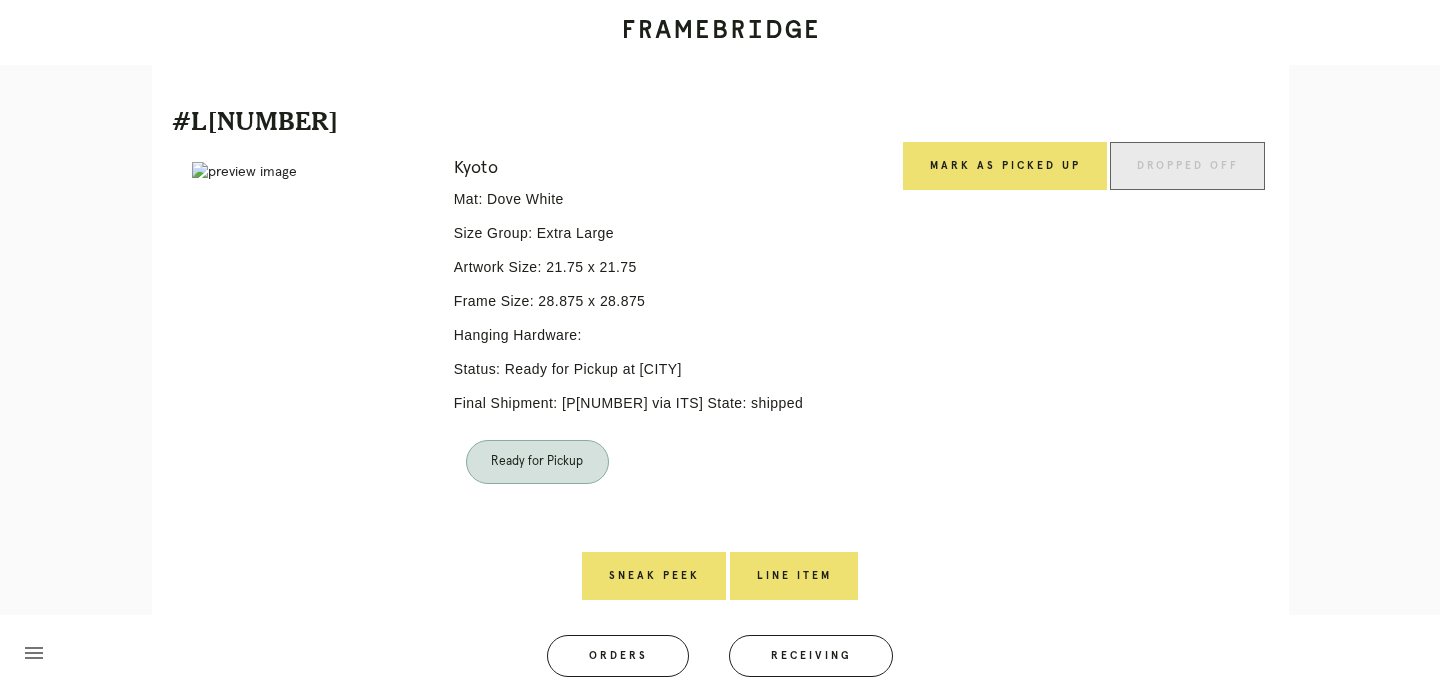 scroll, scrollTop: 930, scrollLeft: 0, axis: vertical 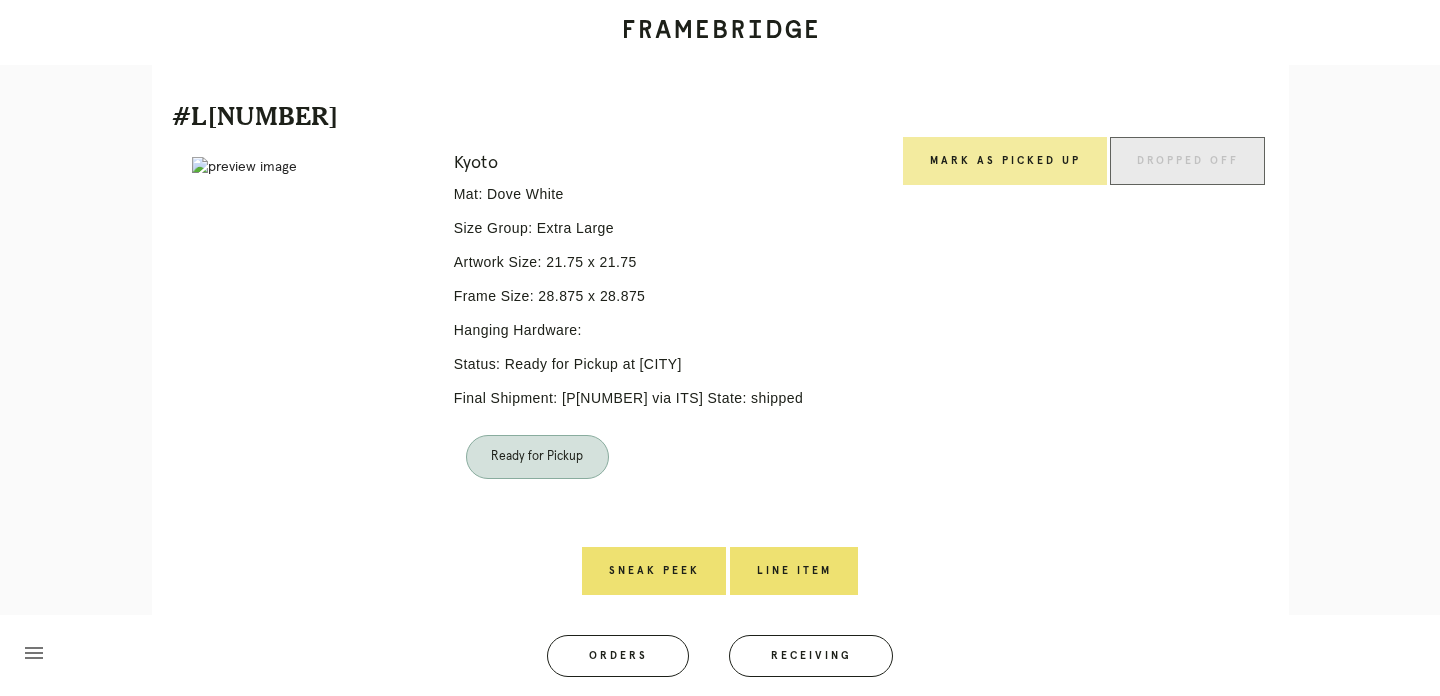 click on "Mark as Picked Up" at bounding box center (1005, 161) 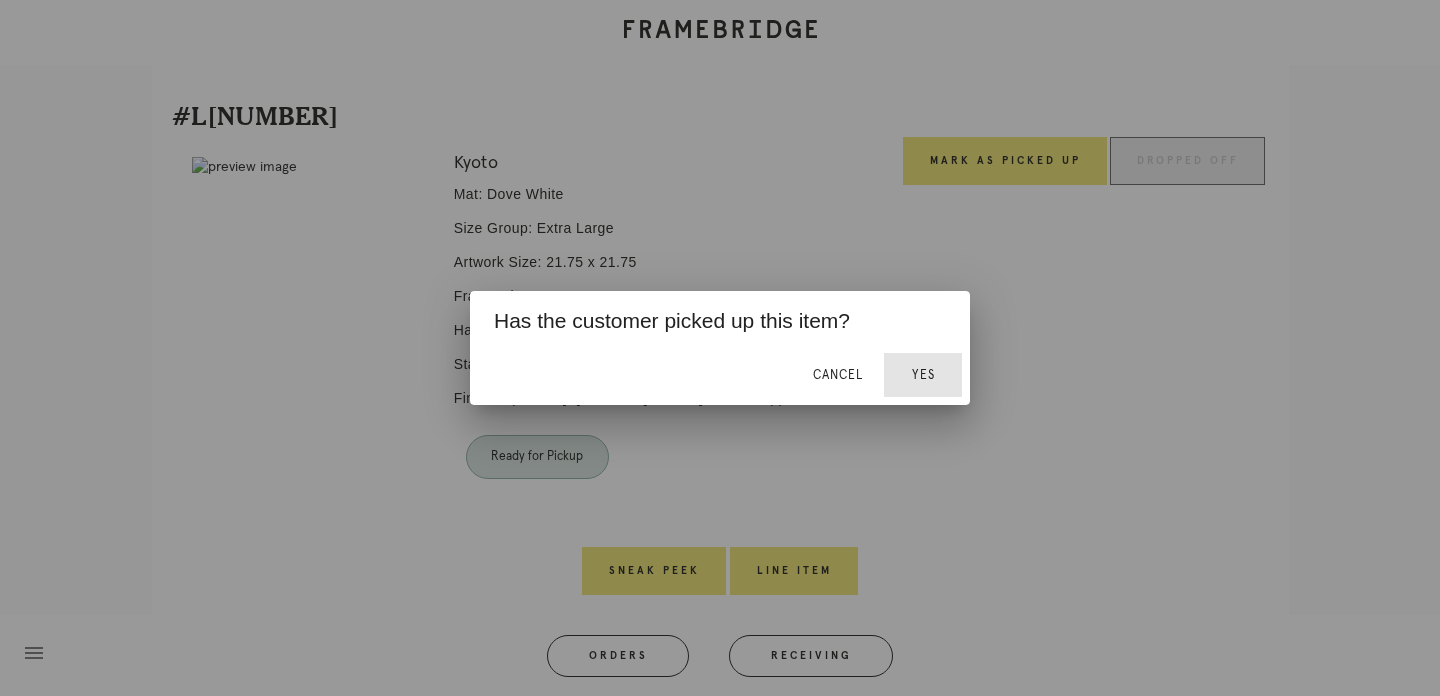 click on "Yes" at bounding box center (923, 375) 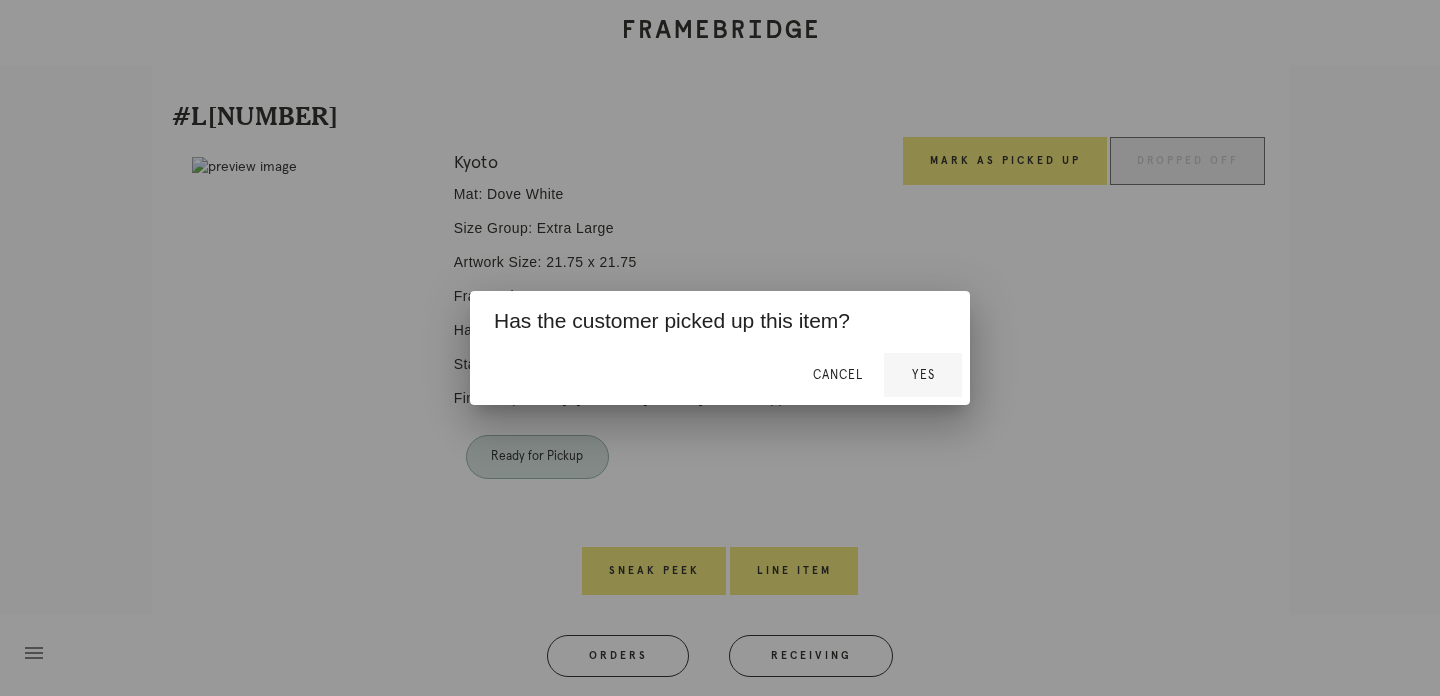 scroll, scrollTop: 906, scrollLeft: 0, axis: vertical 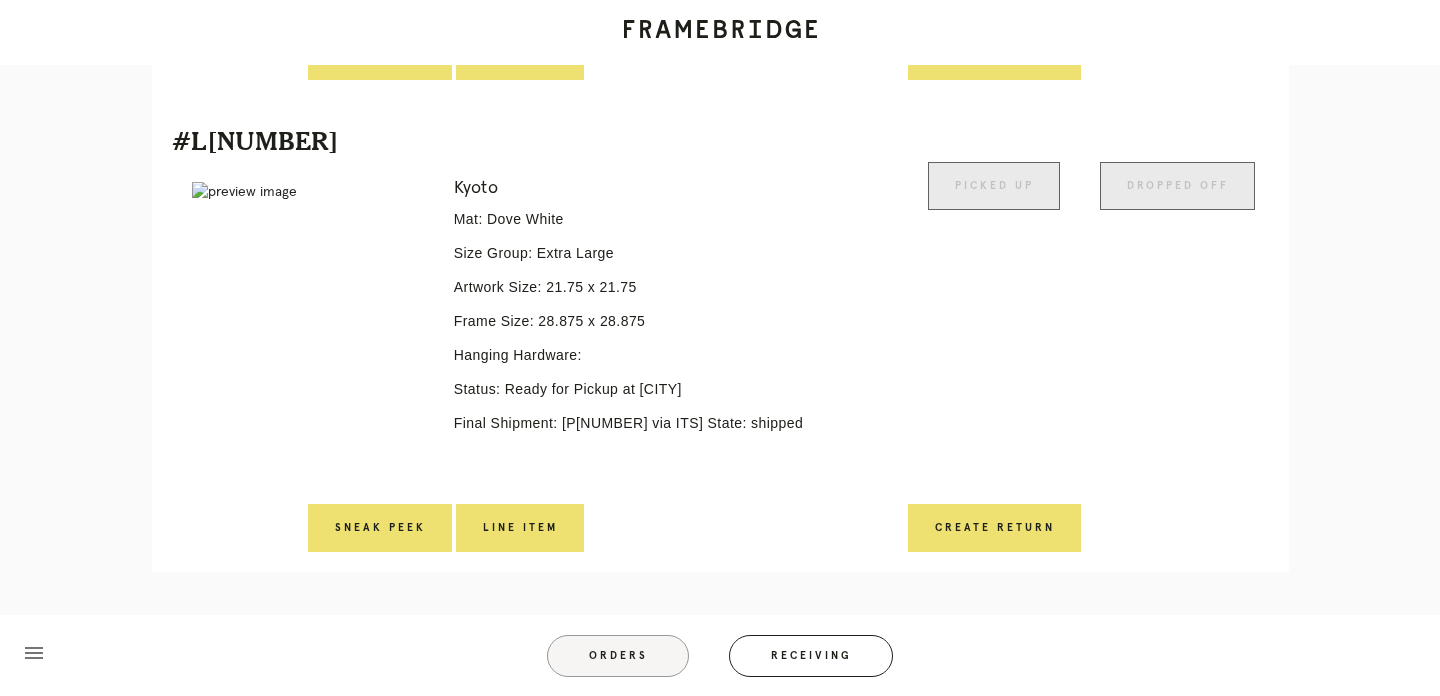click on "Orders" at bounding box center [618, 656] 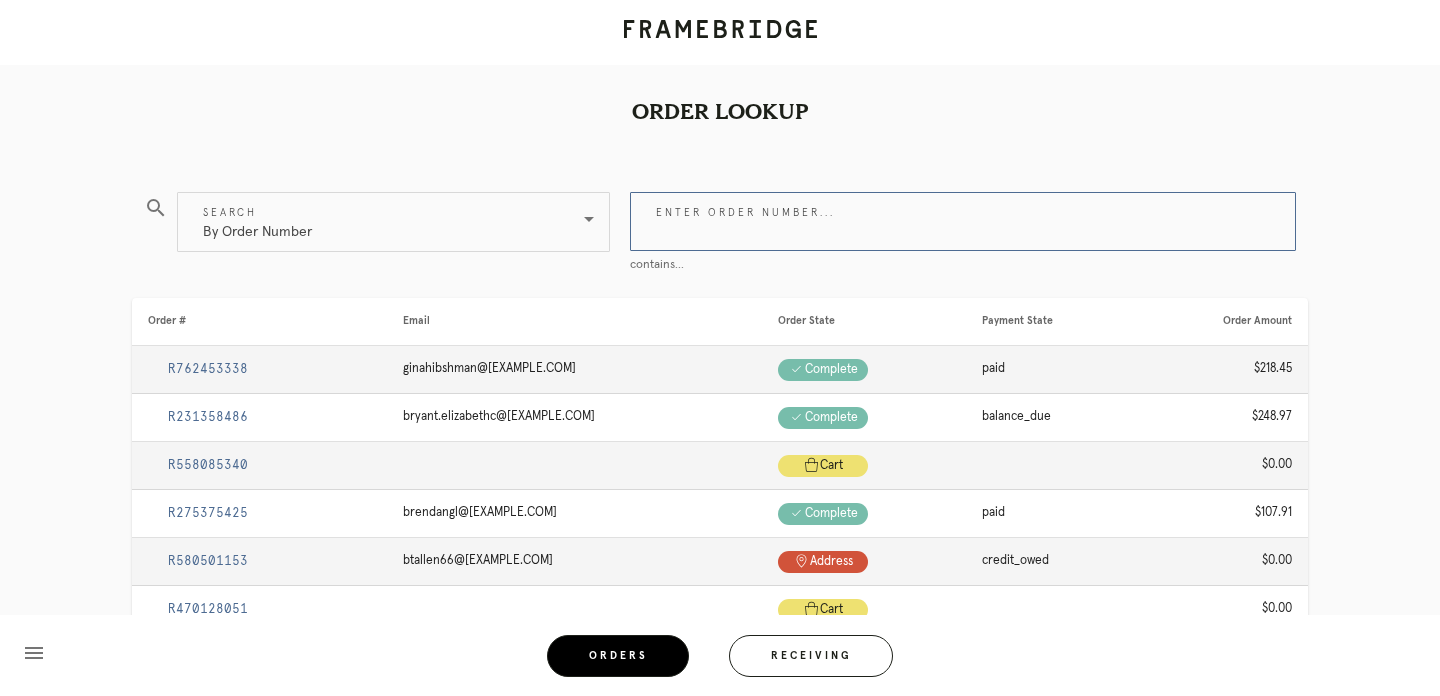 click on "Enter order number..." at bounding box center [963, 221] 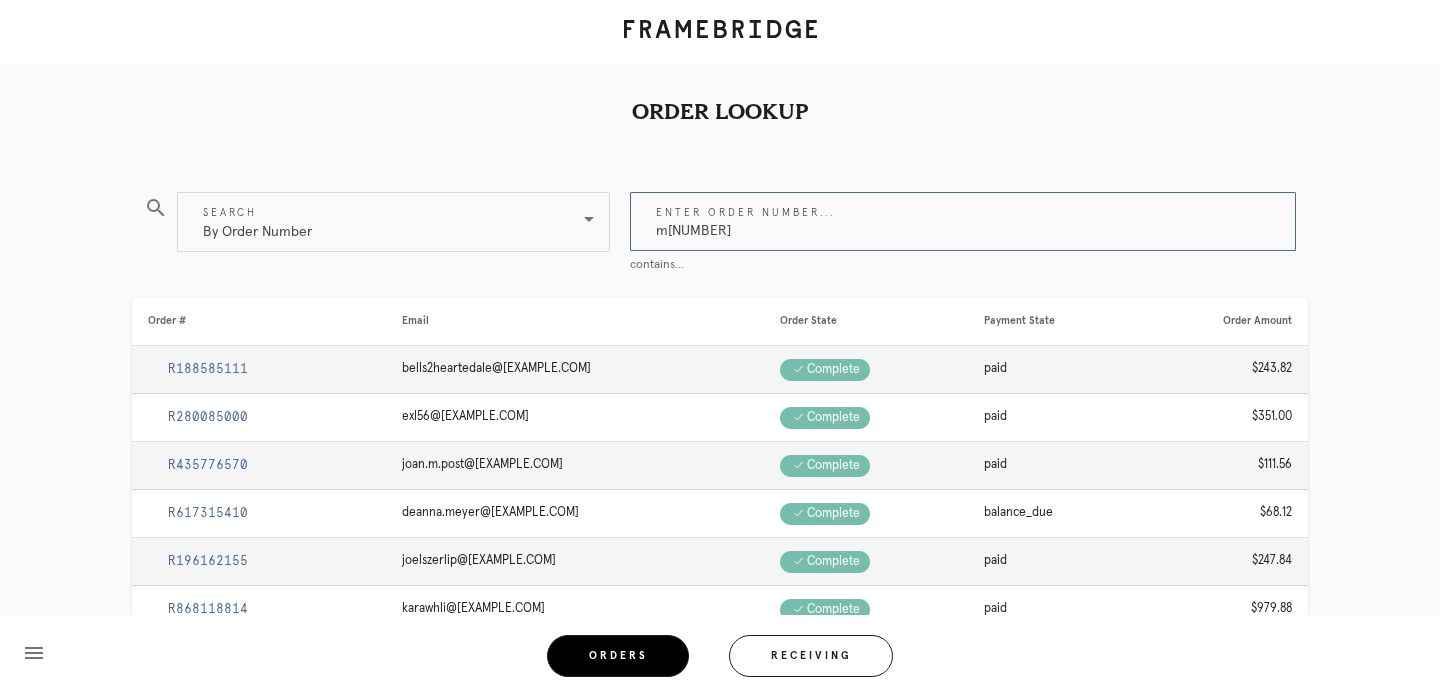 type on "m[NUMBER]" 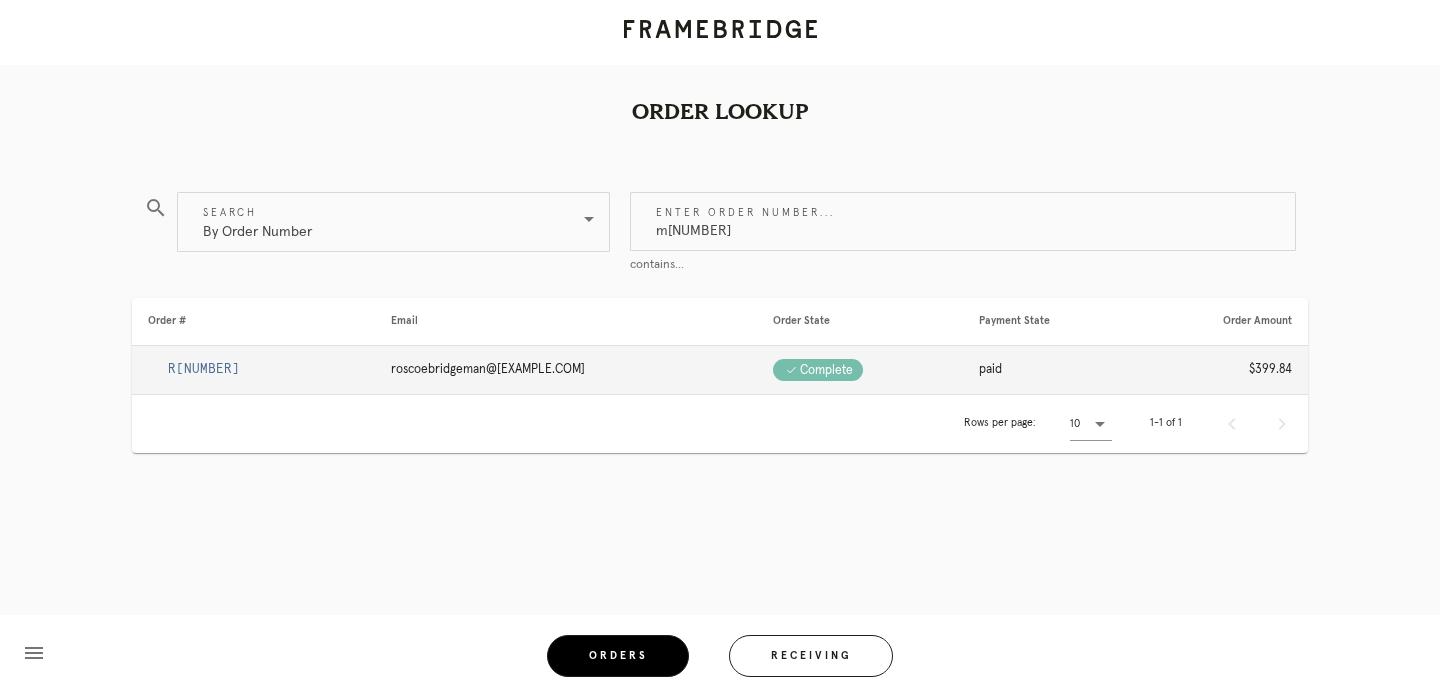 click on "R[NUMBER]" at bounding box center [253, 370] 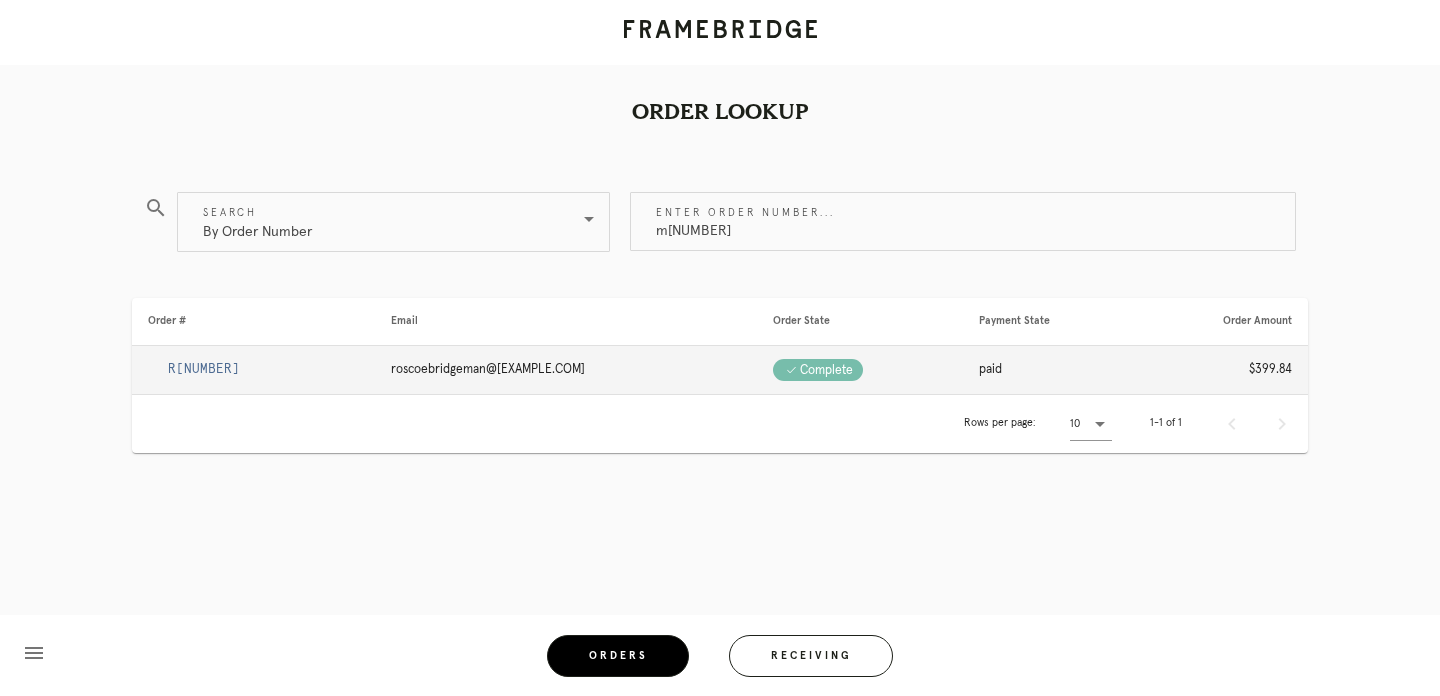 click on "R[NUMBER]" at bounding box center (204, 369) 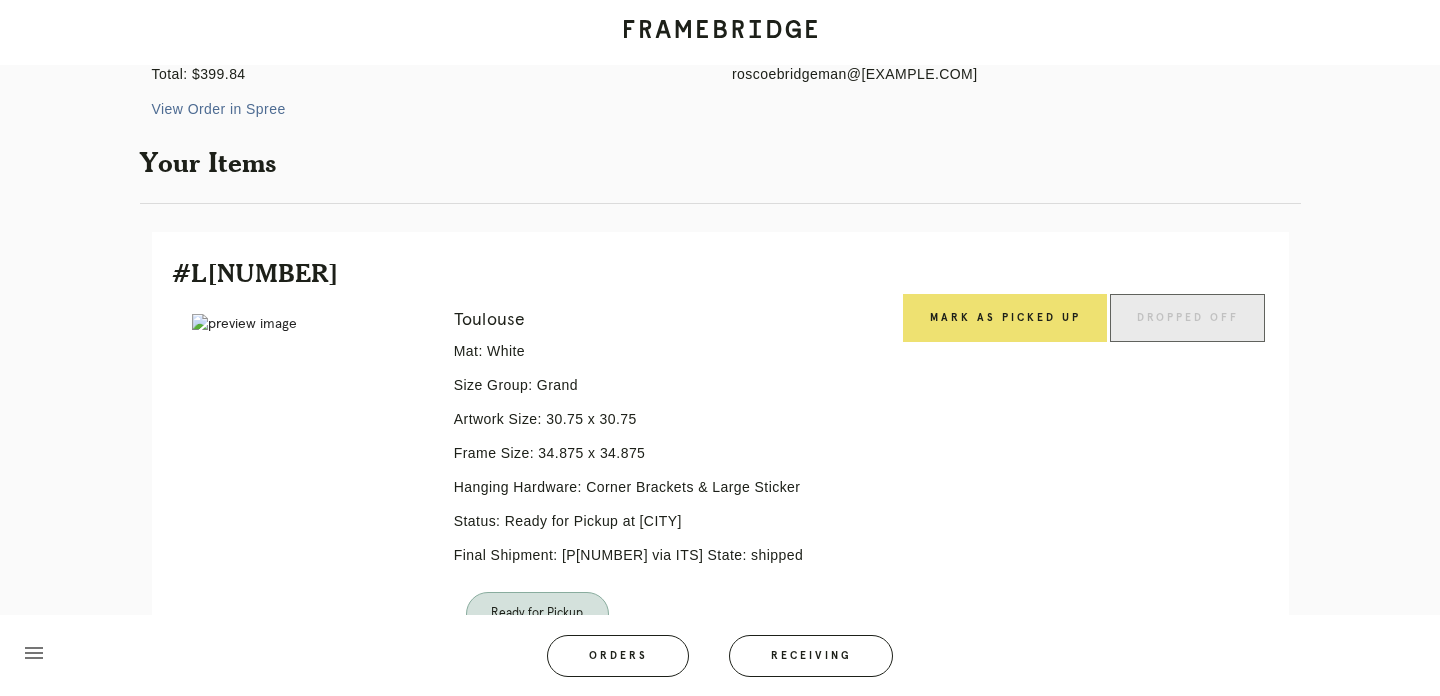 scroll, scrollTop: 310, scrollLeft: 0, axis: vertical 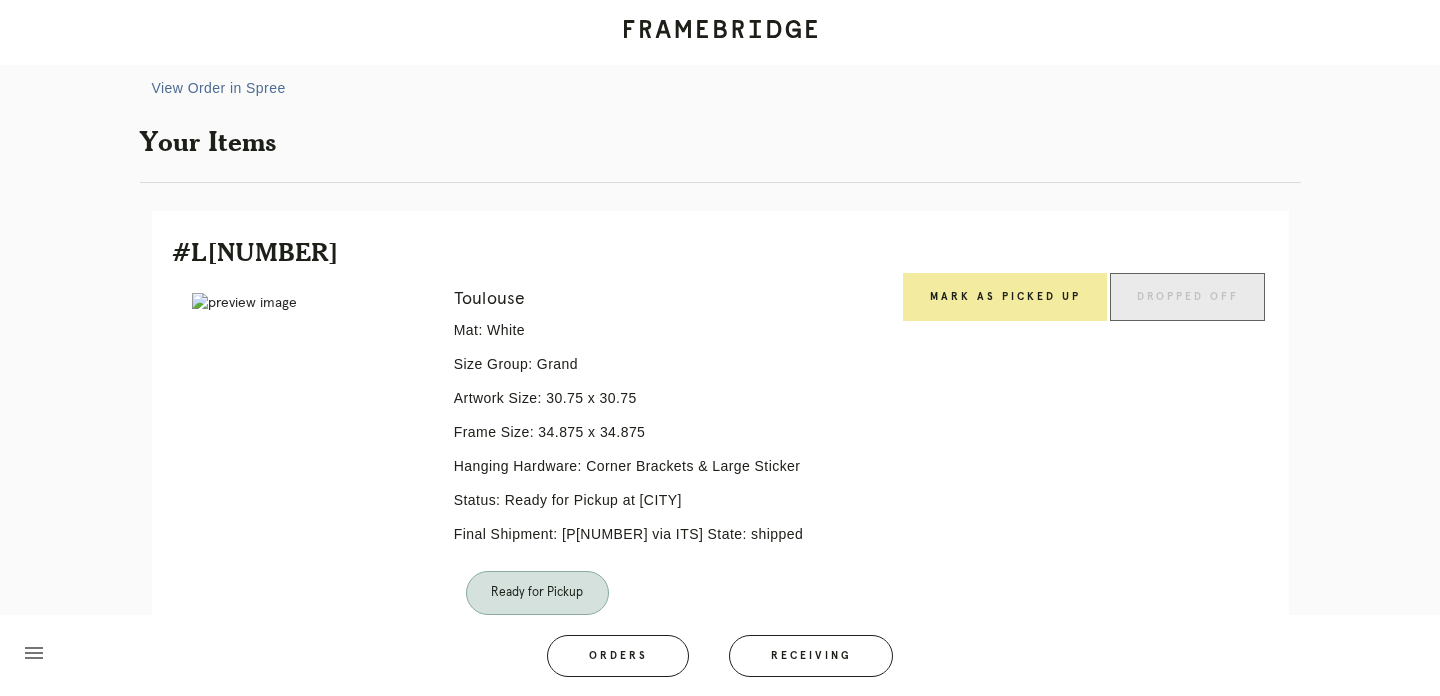 click on "Mark as Picked Up" at bounding box center (1005, 297) 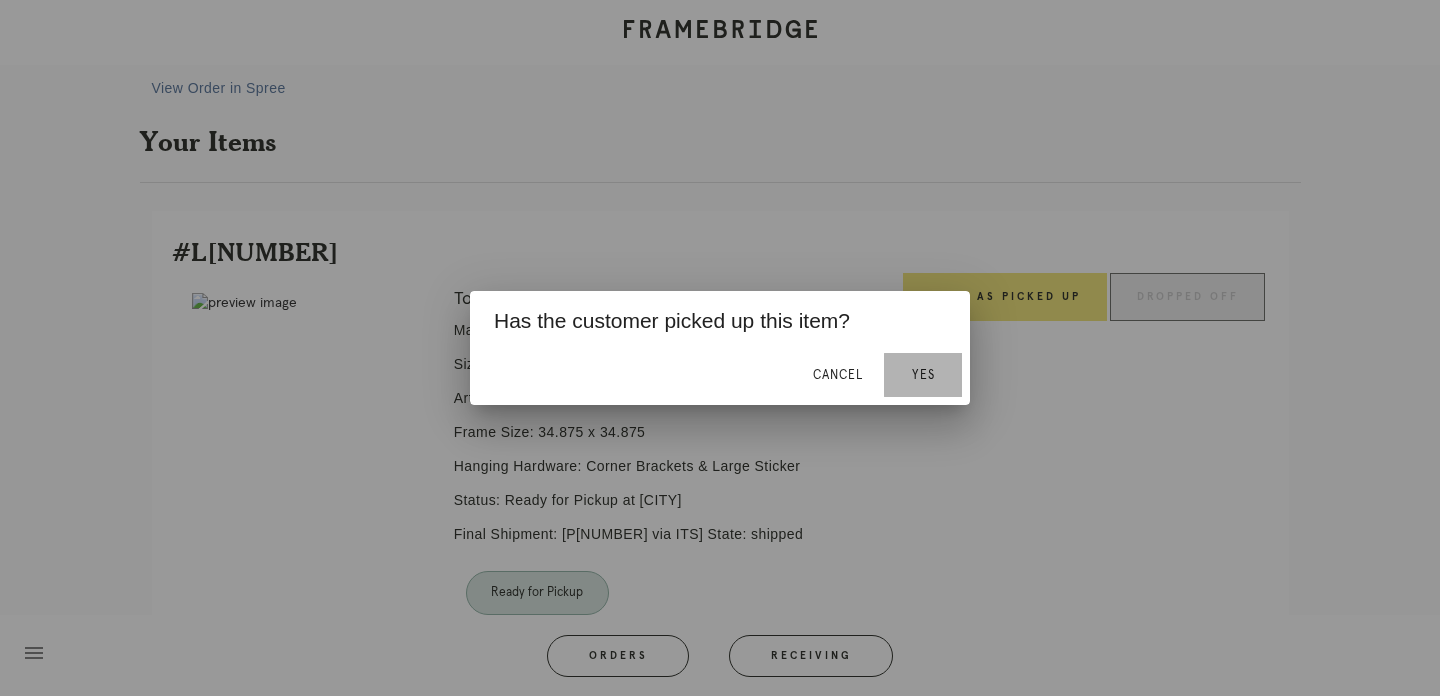 click on "Yes" at bounding box center [923, 375] 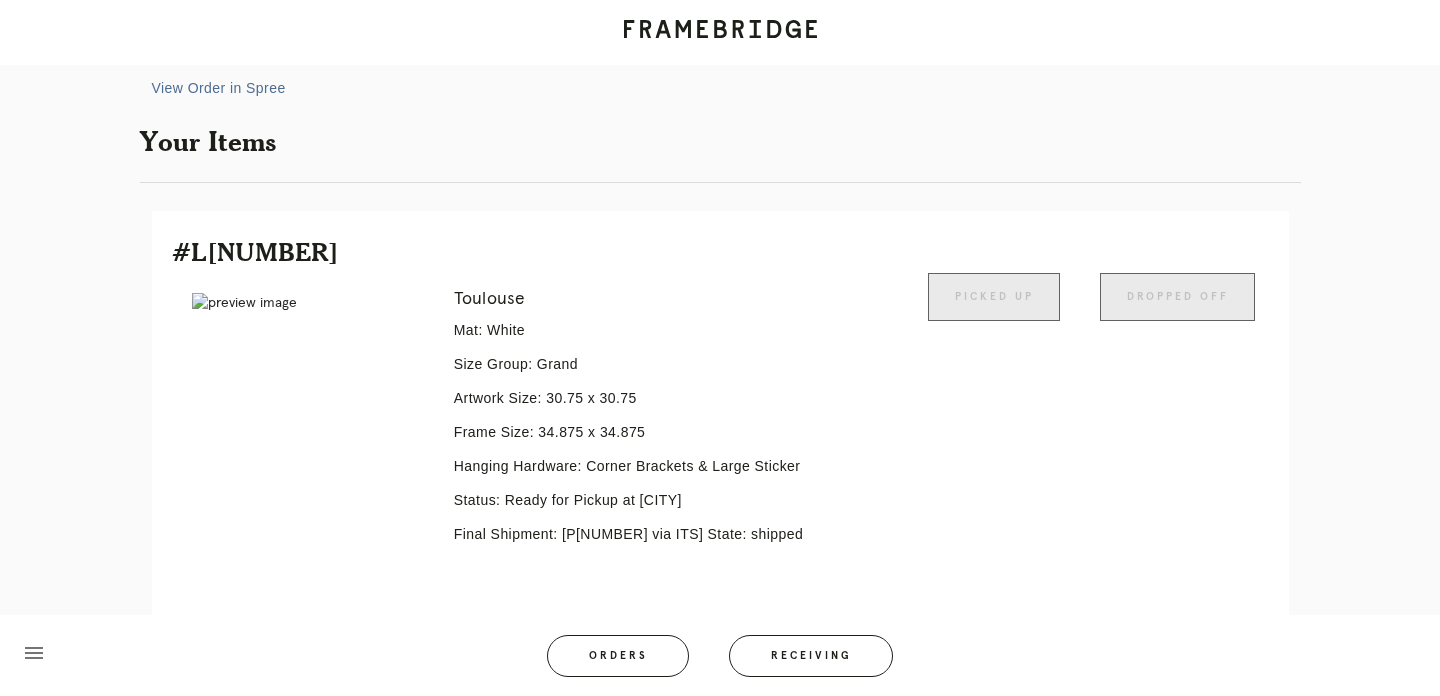 click on "Order #R[NUMBER]
Check
.a {
fill: #1d2019;
}
complete
Order Information
Placed: [DATE]
Total: $[PRICE]
View Order in Spree
Customer Information
[FIRST] [LAST]
roscoebridgeman@[EXAMPLE.COM]
Your Items     #L[NUMBER]
Error retreiving frame spec #[NUMBER]
Toulouse
Mat: White
Size Group: Grand
Artwork Size:
[NUMBER]
x
[NUMBER]
Frame Size:
[NUMBER]
x
[NUMBER]
Hanging Hardware: Corner Brackets & Large Sticker
Status:
Ready for Pickup at [CITY]
Final Shipment:
[P[NUMBER] via ITS] State: shipped
Picked Up
Dropped off
Sneak Peek
Line Item
menu" at bounding box center [720, 226] 